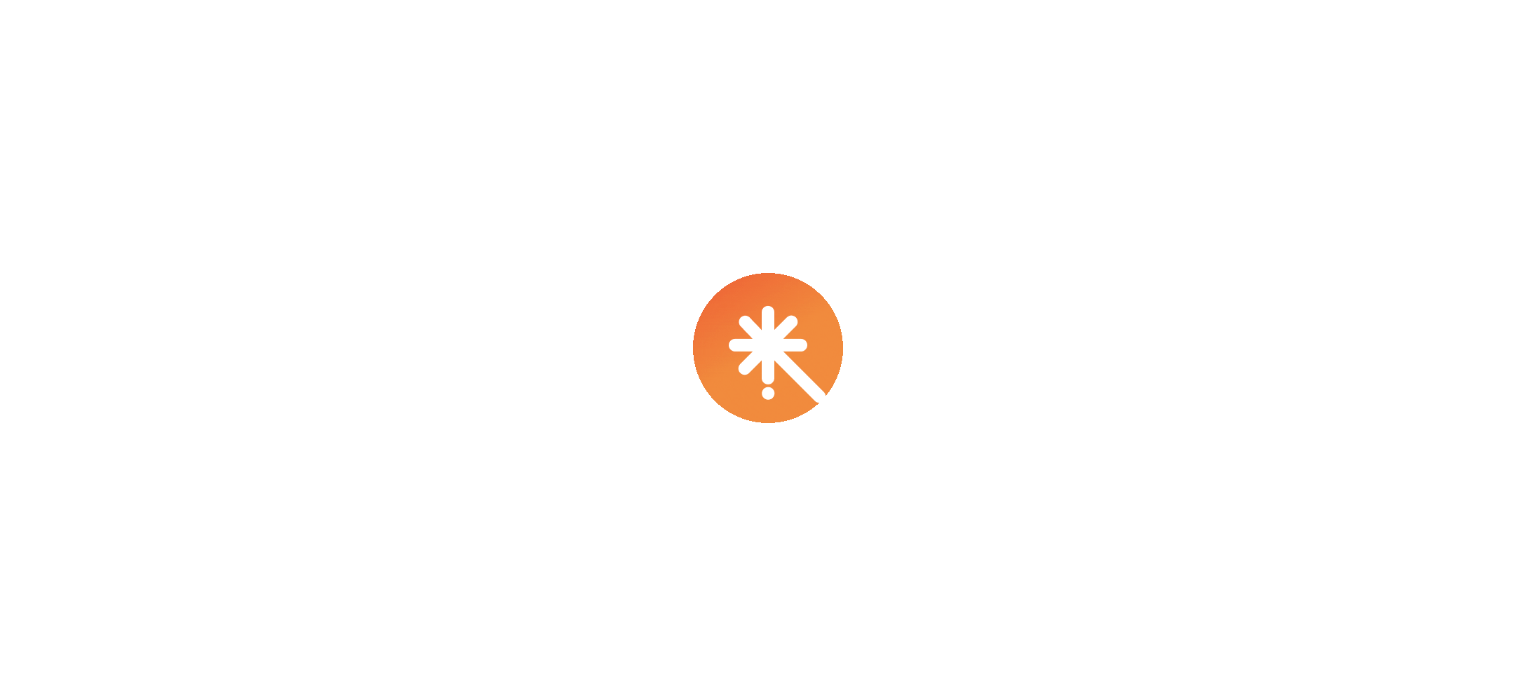 scroll, scrollTop: 0, scrollLeft: 0, axis: both 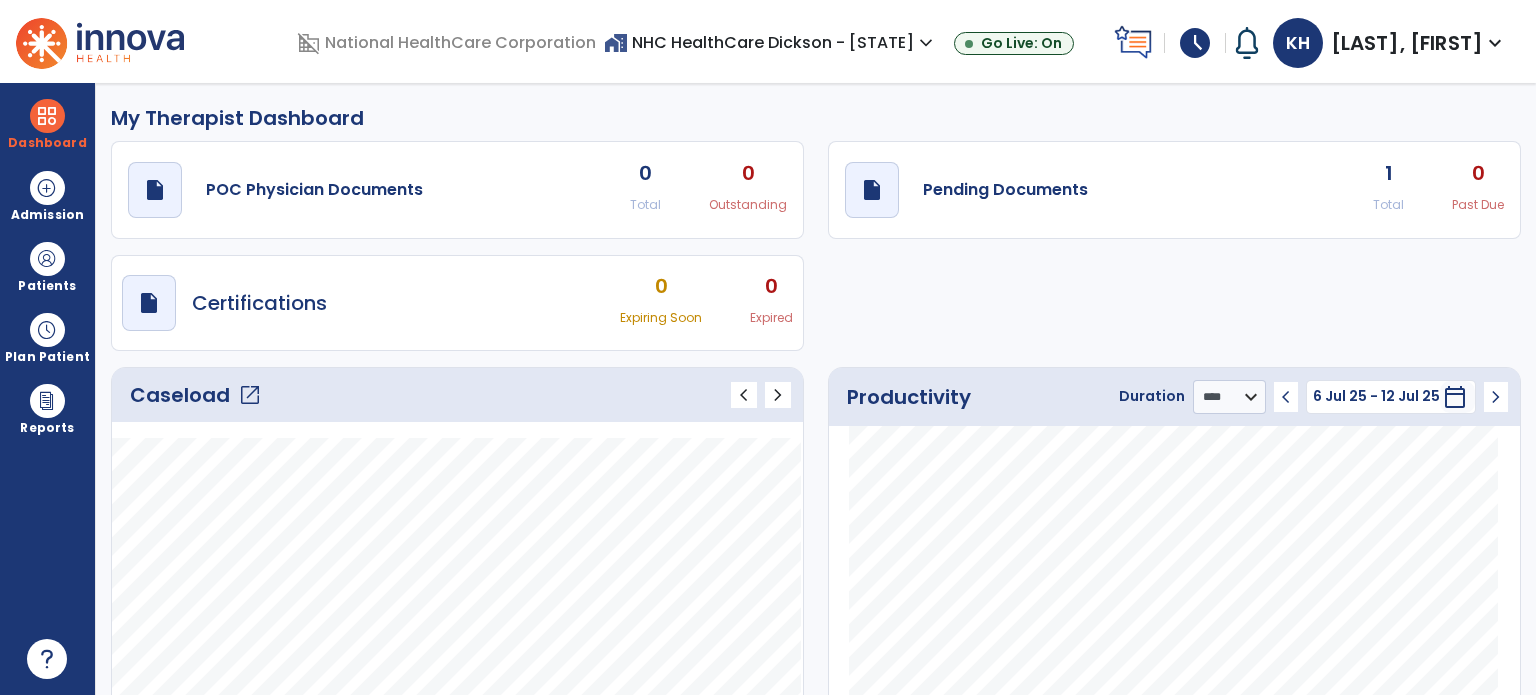 click on "open_in_new" at bounding box center [250, 395] 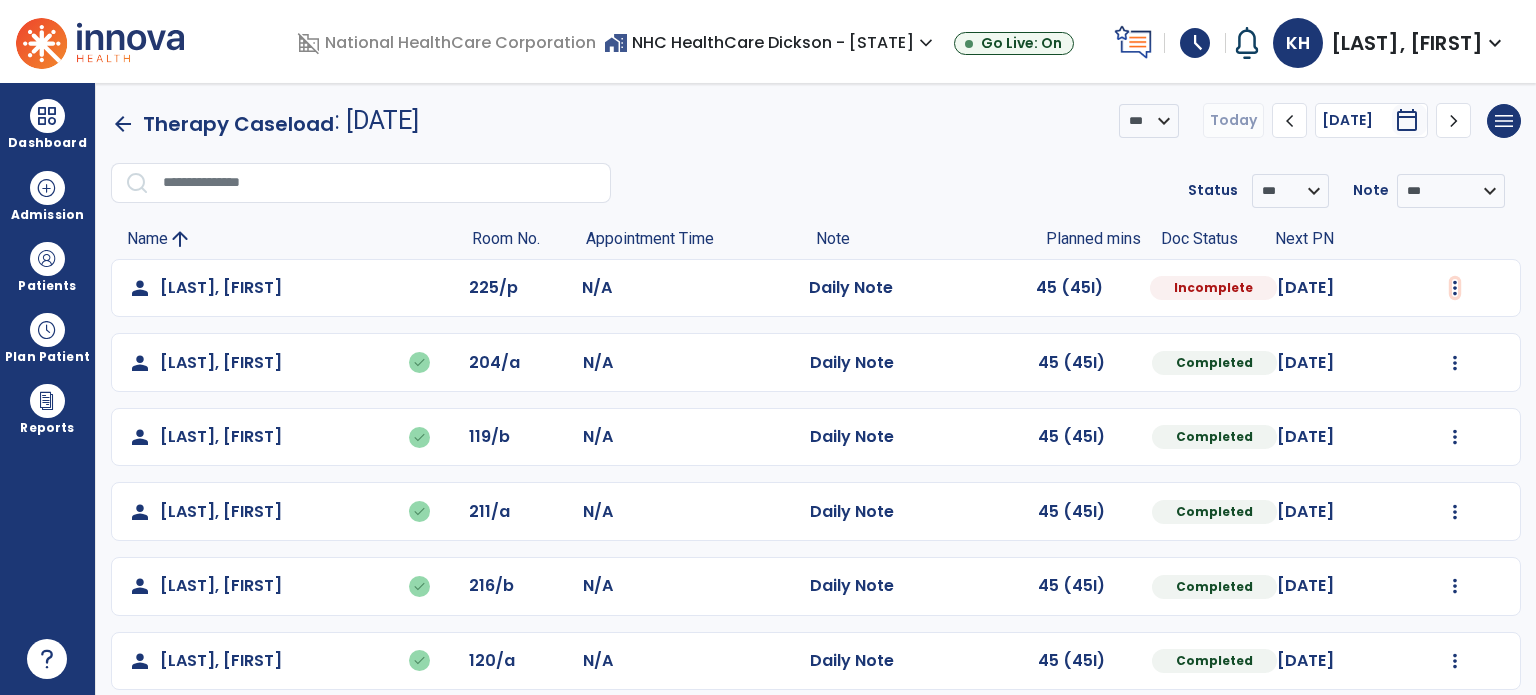click at bounding box center [1455, 288] 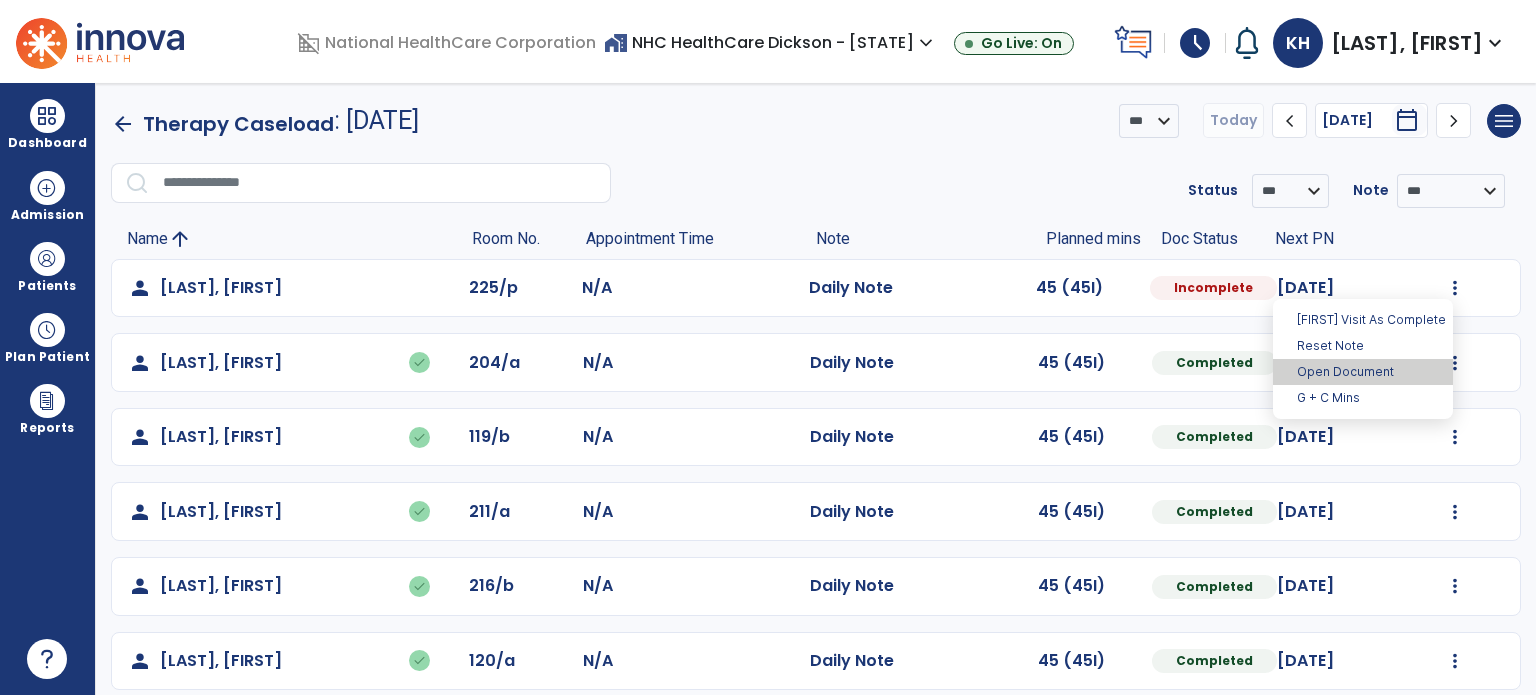 click on "Open Document" at bounding box center [1363, 372] 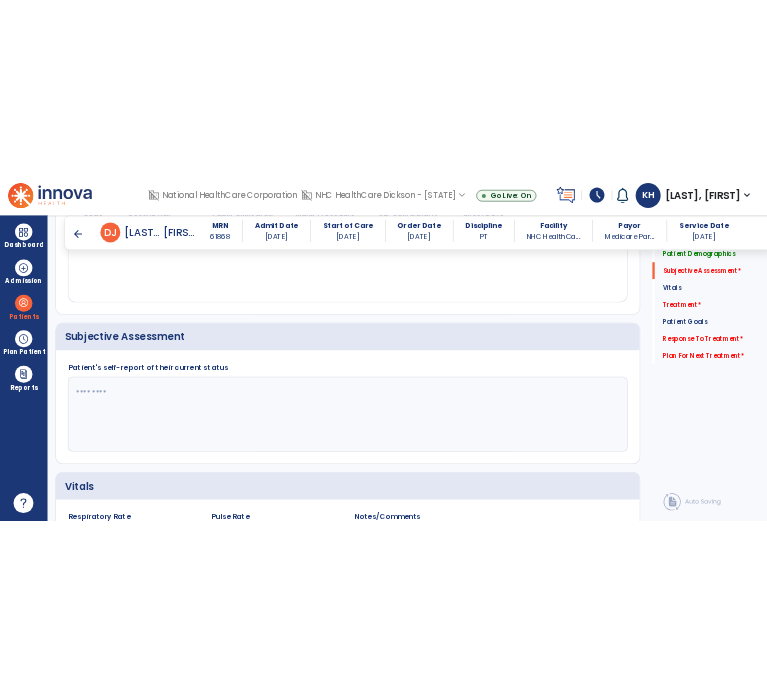 scroll, scrollTop: 352, scrollLeft: 0, axis: vertical 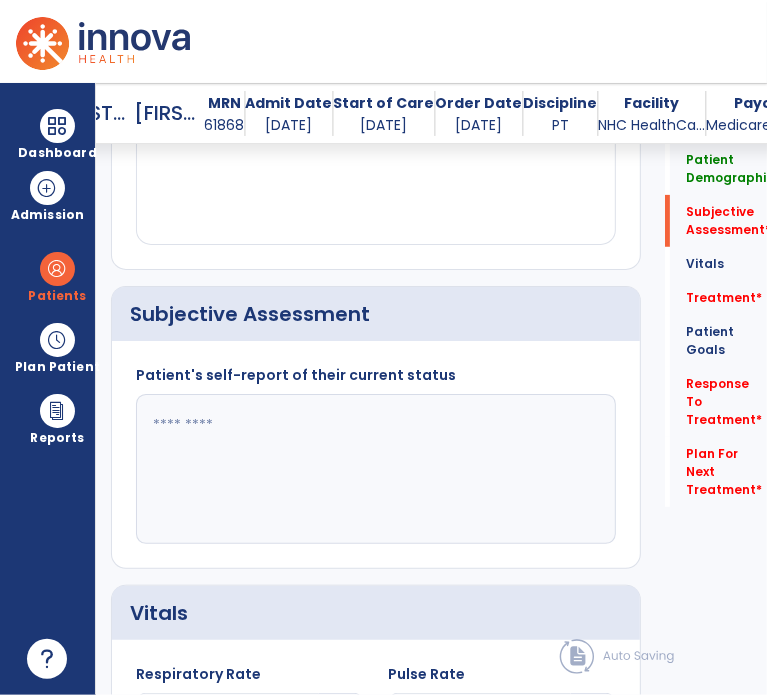 click at bounding box center (374, 469) 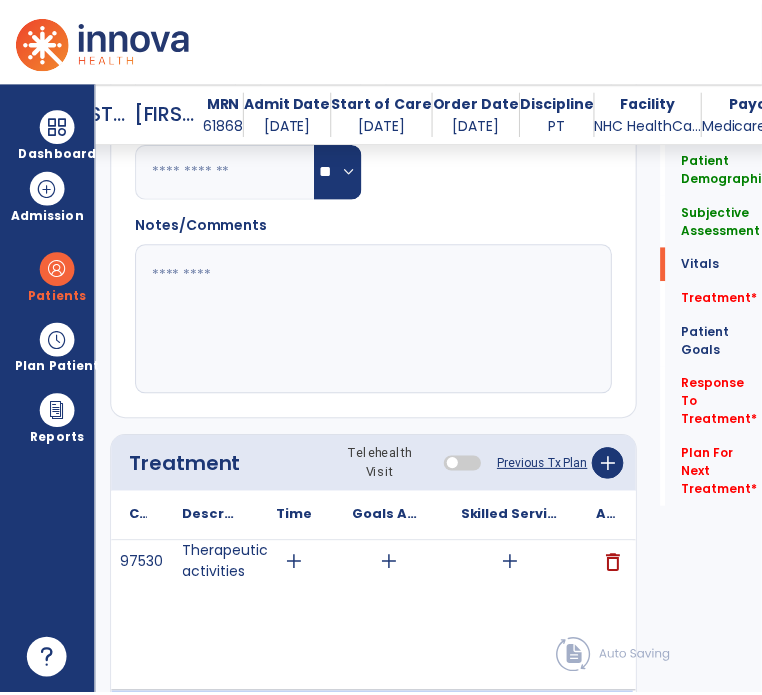 scroll, scrollTop: 1100, scrollLeft: 0, axis: vertical 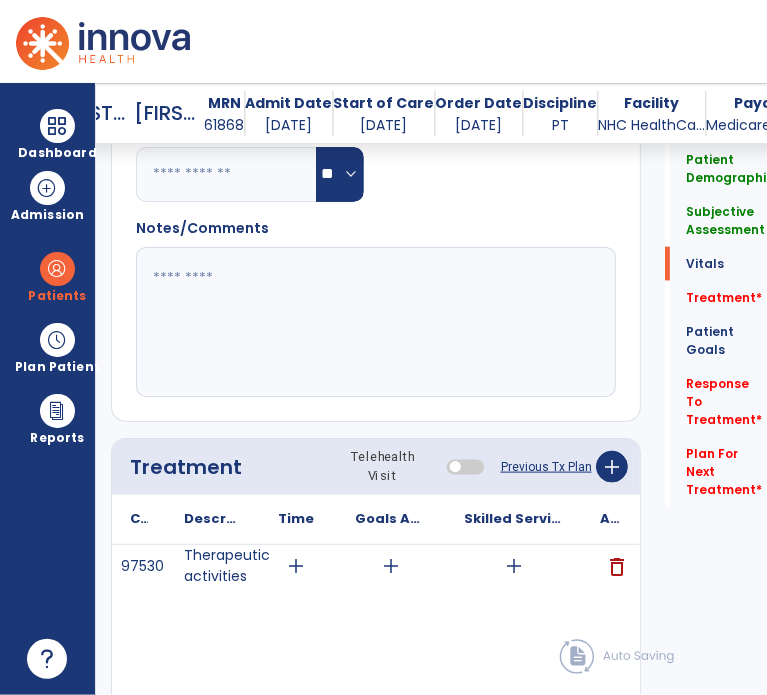 type on "**********" 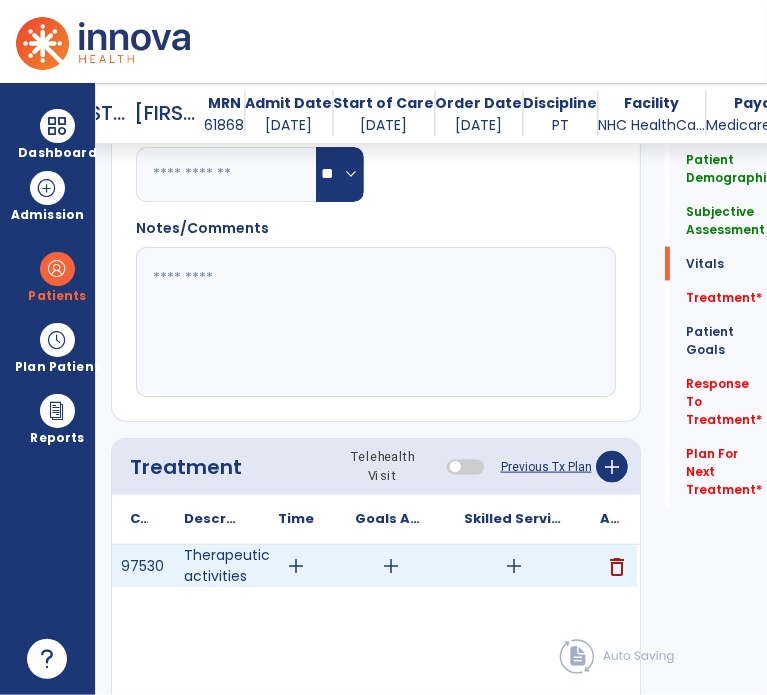 click on "add" at bounding box center [391, 566] 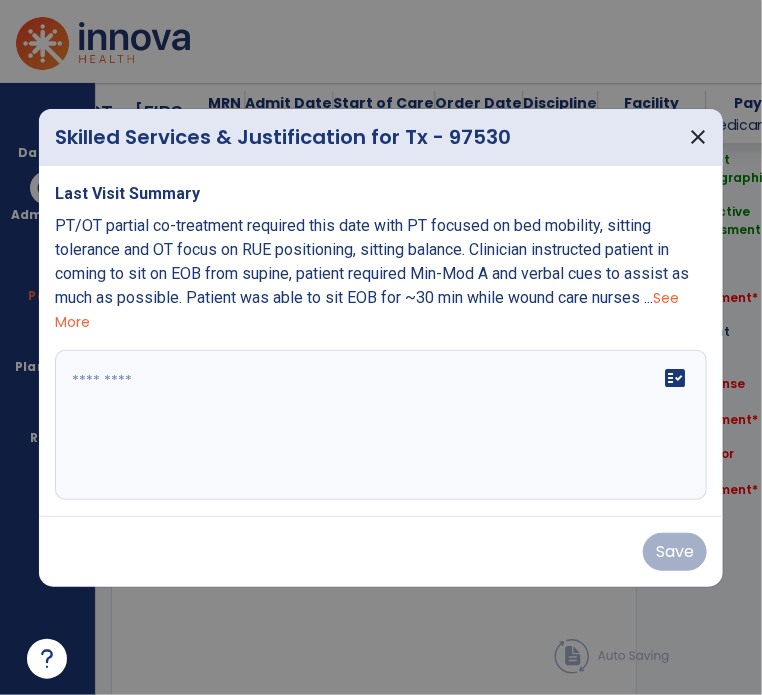 scroll, scrollTop: 1100, scrollLeft: 0, axis: vertical 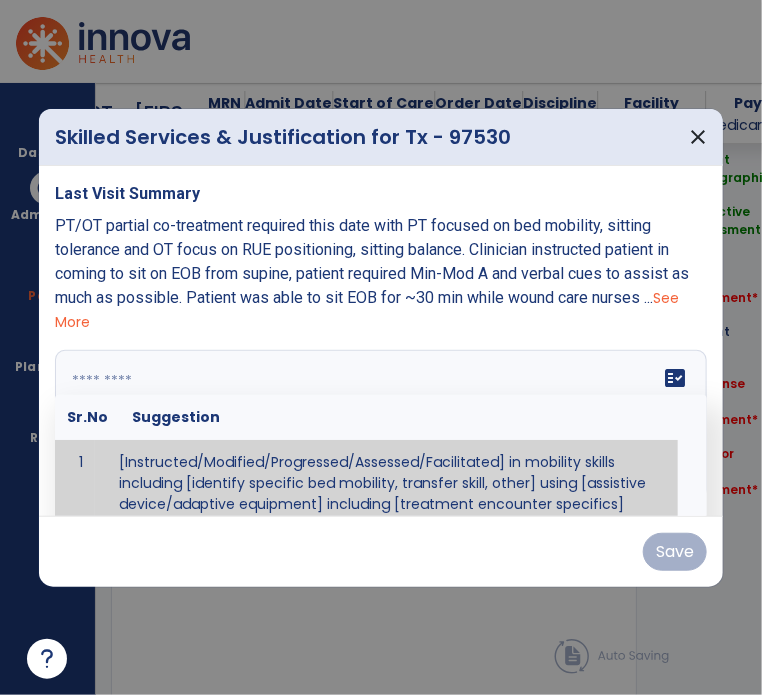 click on "fact_check  Sr.No Suggestion 1 [Instructed/Modified/Progressed/Assessed/Facilitated] in mobility skills including [identify specific bed mobility, transfer skill, other] using [assistive device/adaptive equipment] including [treatment encounter specifics]" at bounding box center (381, 425) 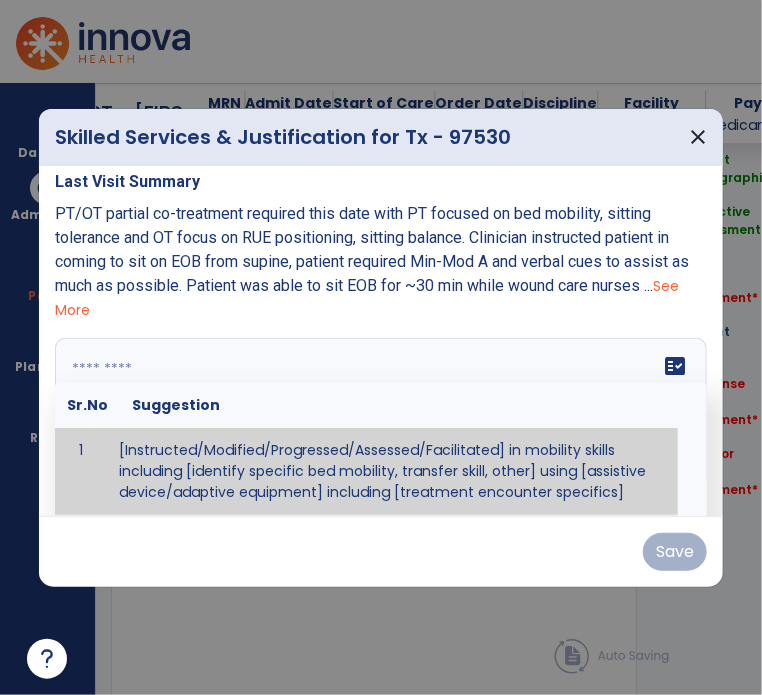 paste on "**********" 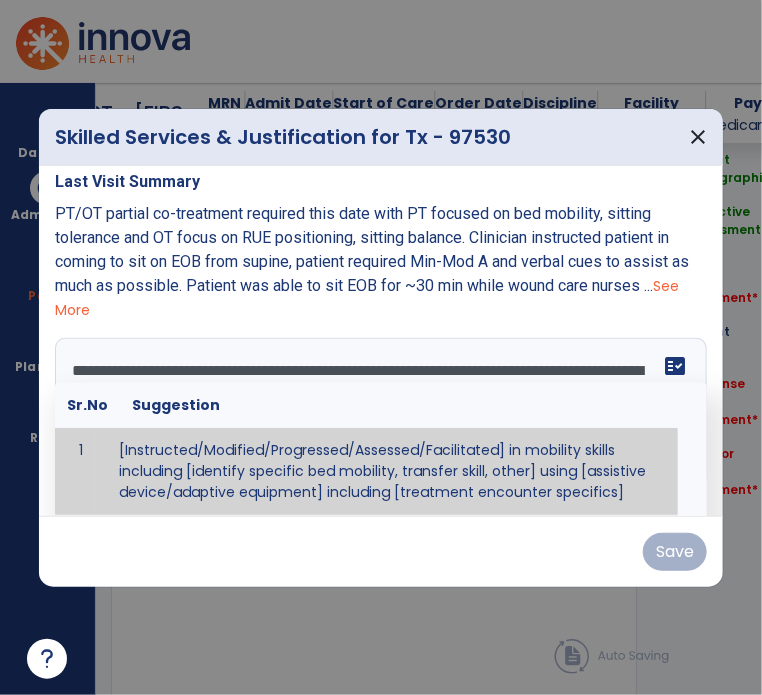 scroll, scrollTop: 159, scrollLeft: 0, axis: vertical 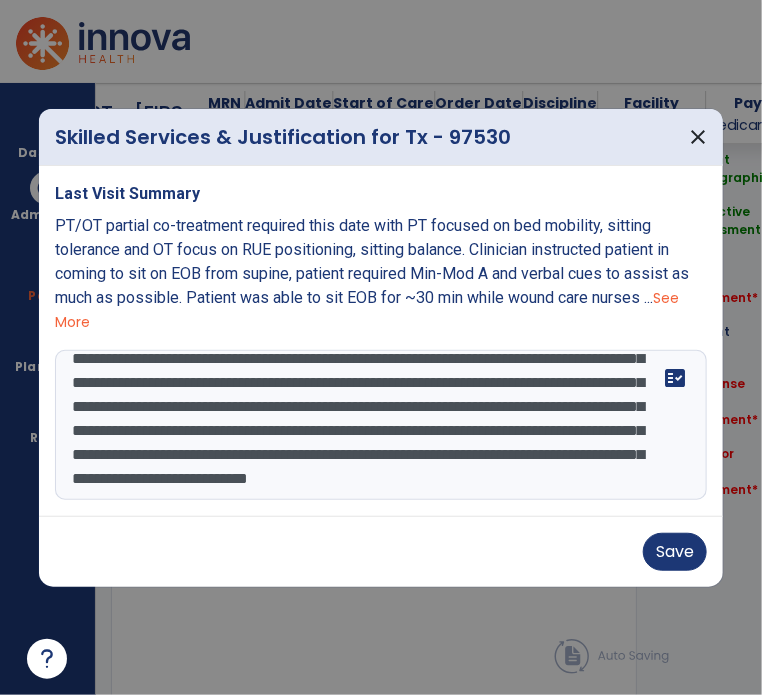 type on "**********" 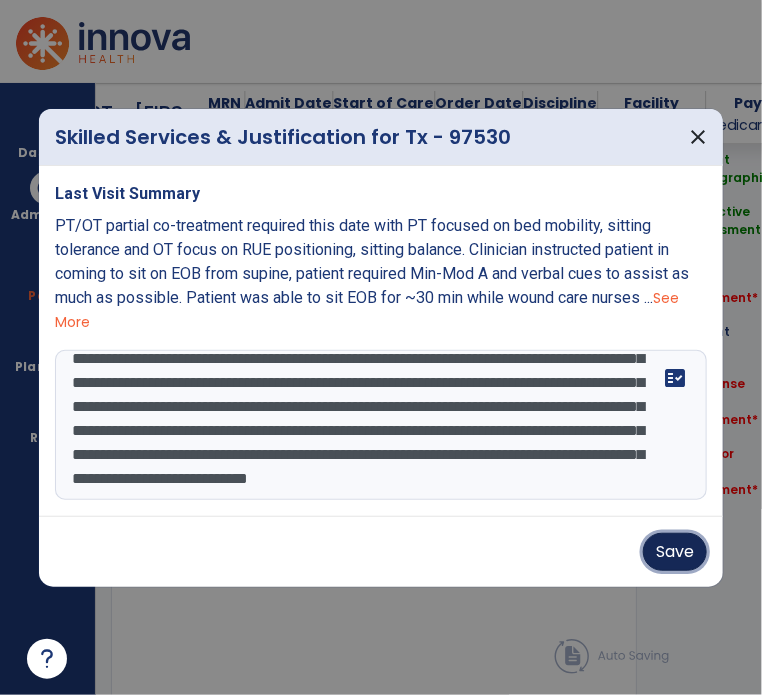 click on "Save" at bounding box center (675, 552) 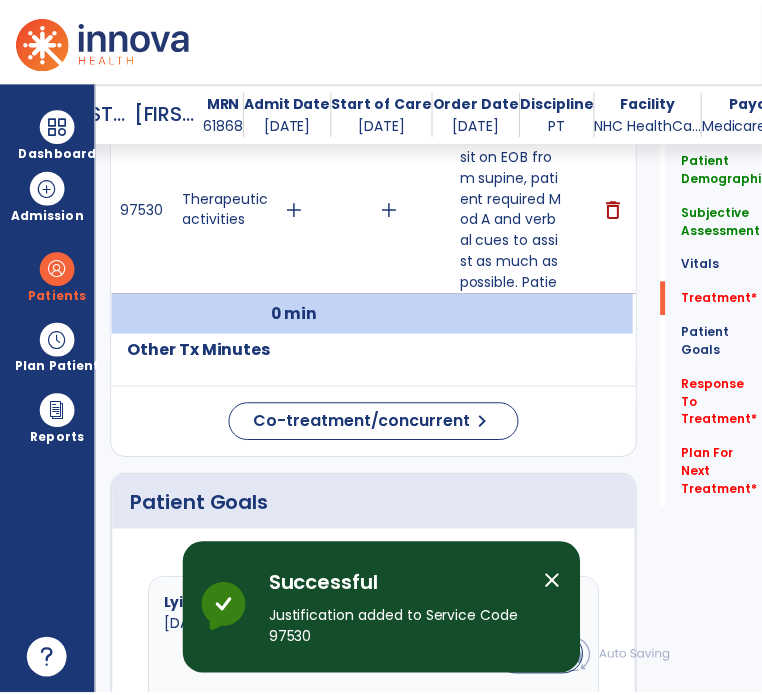 scroll, scrollTop: 1519, scrollLeft: 0, axis: vertical 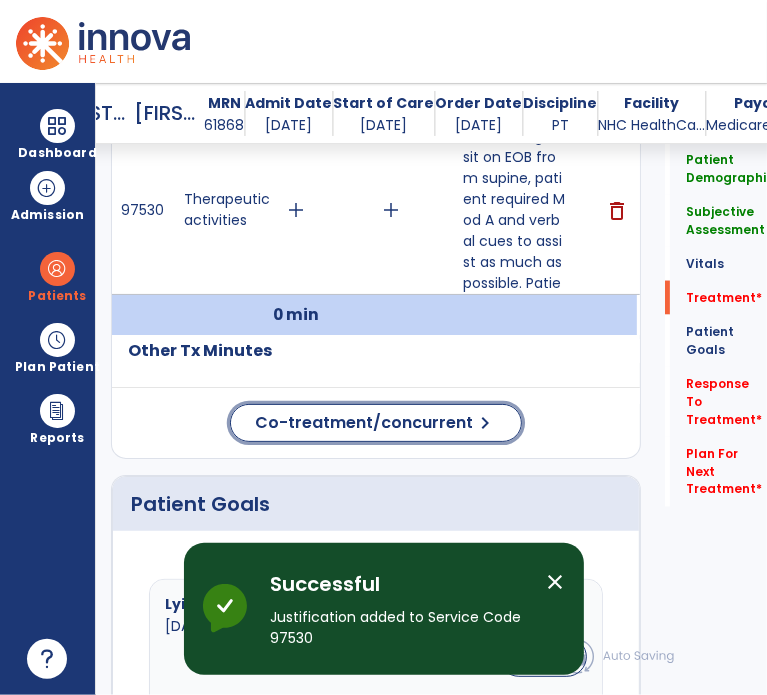 click on "Co-treatment/concurrent" at bounding box center [364, 423] 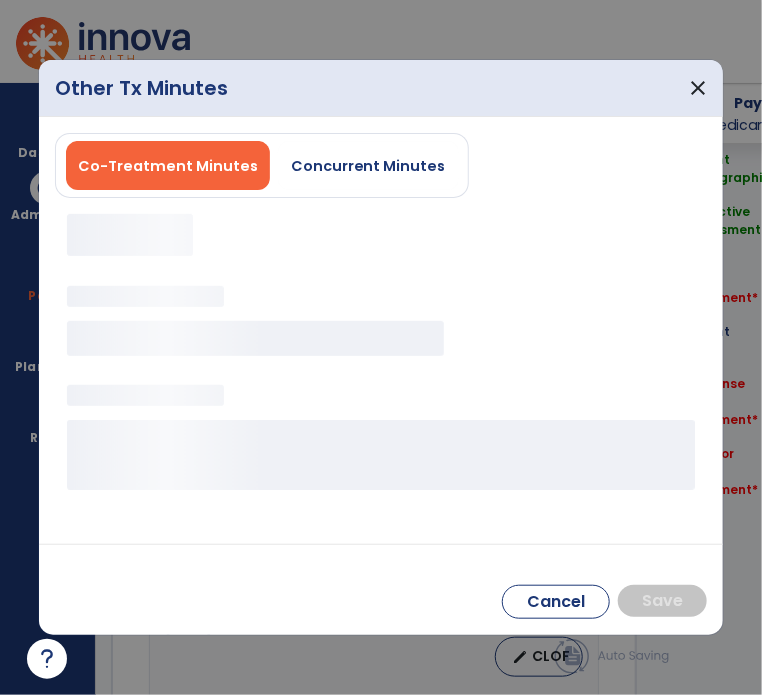 scroll, scrollTop: 1519, scrollLeft: 0, axis: vertical 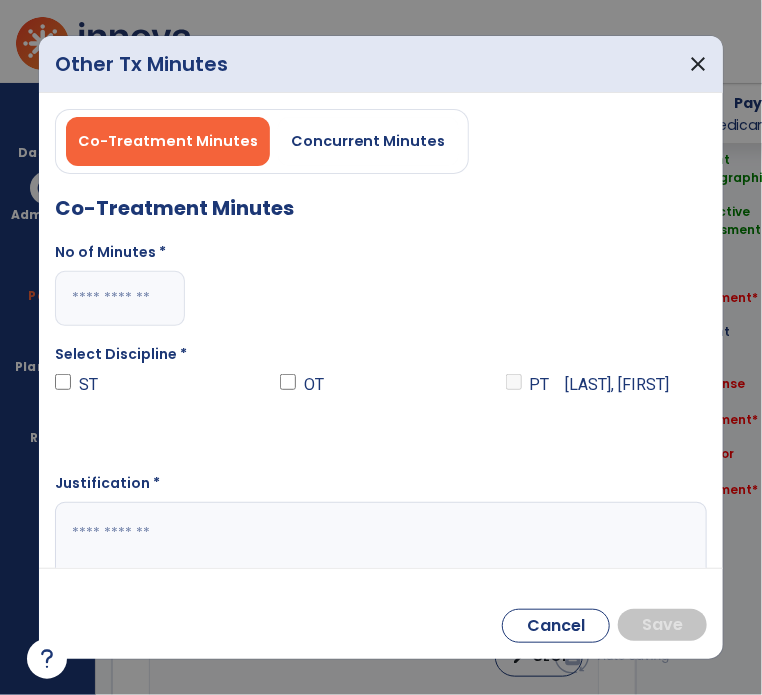 click at bounding box center (381, 541) 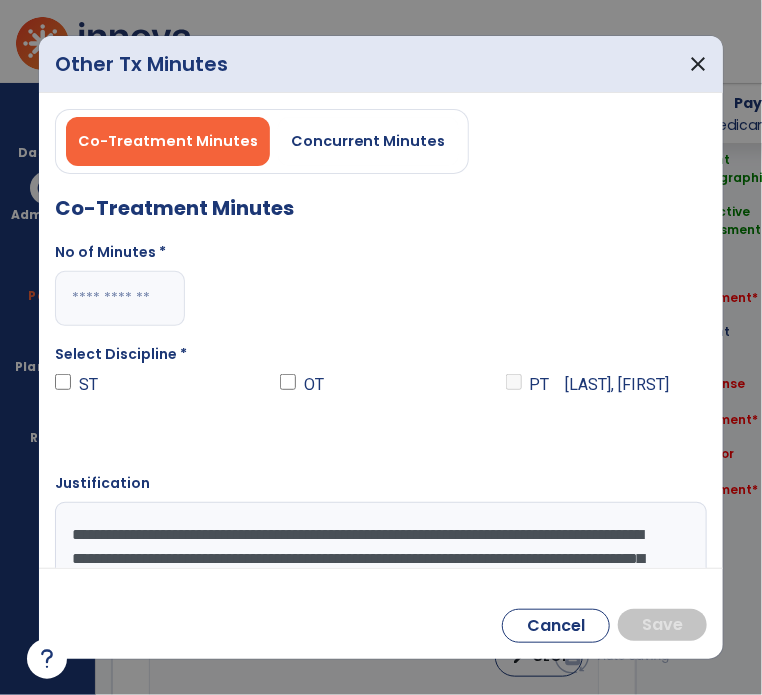 scroll, scrollTop: 40, scrollLeft: 0, axis: vertical 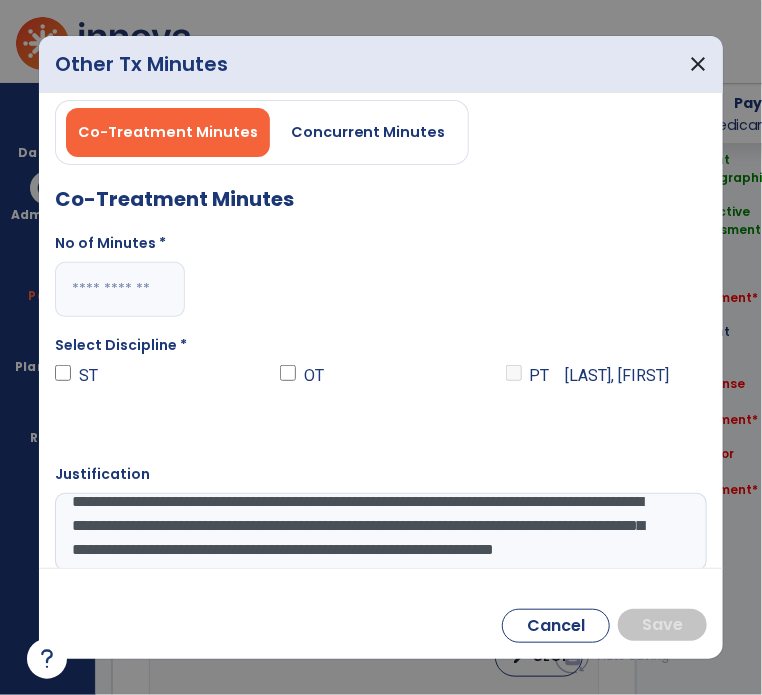type on "**********" 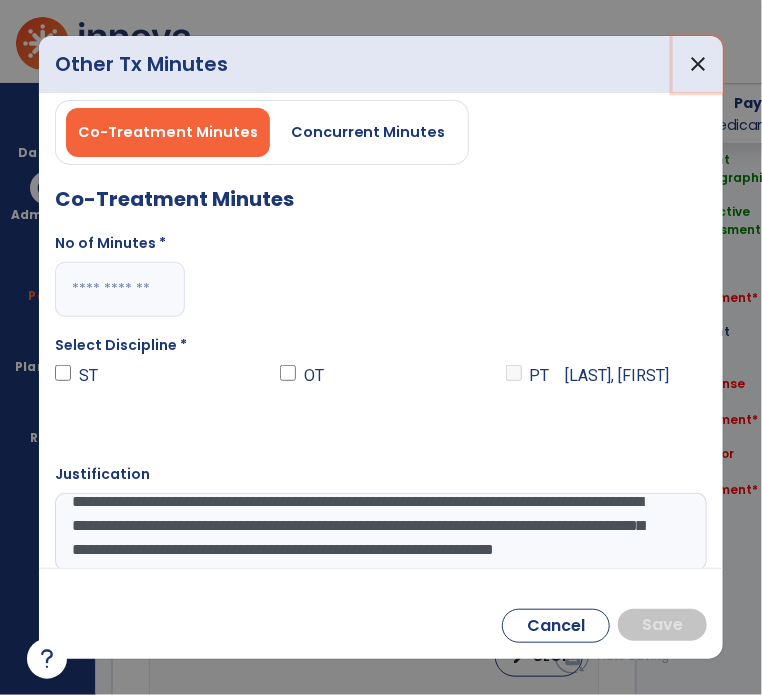 click on "close" at bounding box center (698, 64) 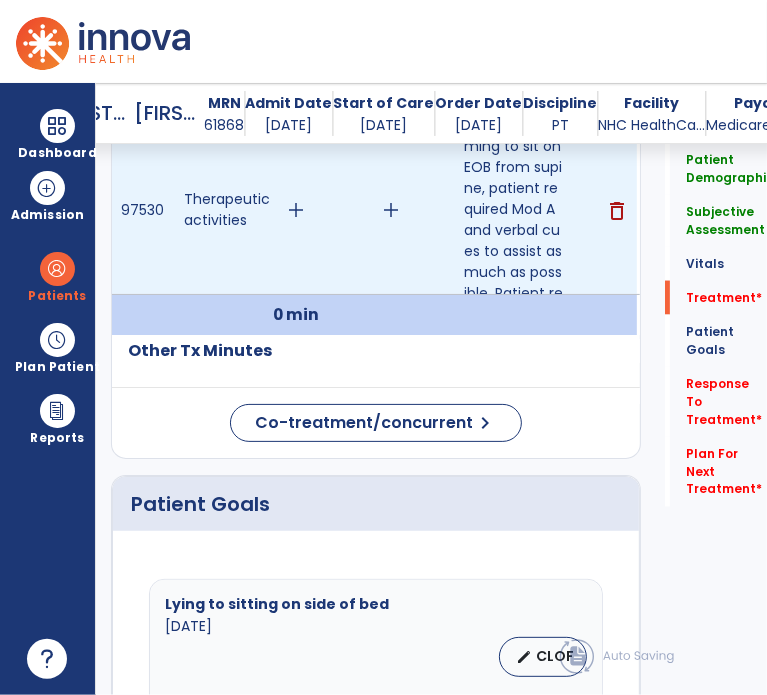 click on "add" at bounding box center (296, 210) 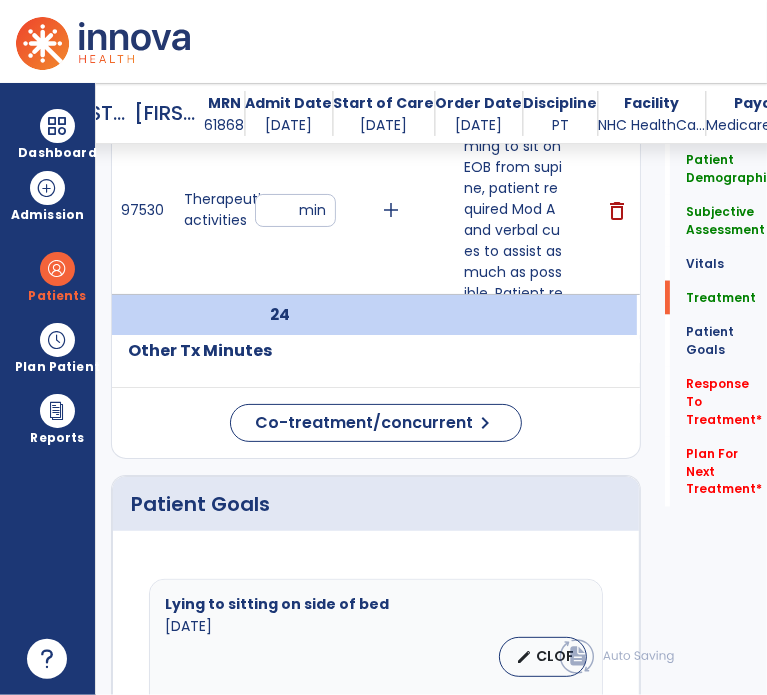 click on "Co-treatment/concurrent  chevron_right" at bounding box center (376, 423) 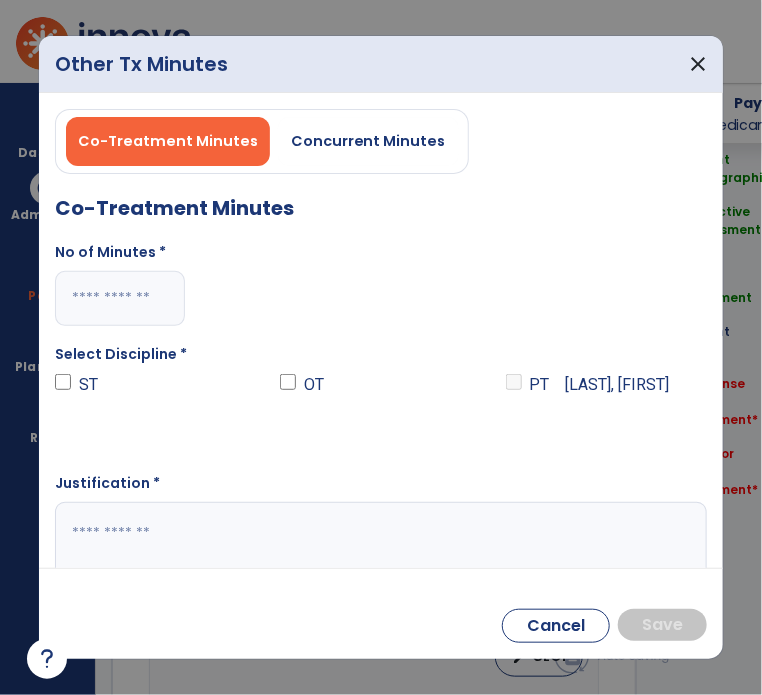 scroll, scrollTop: 1519, scrollLeft: 0, axis: vertical 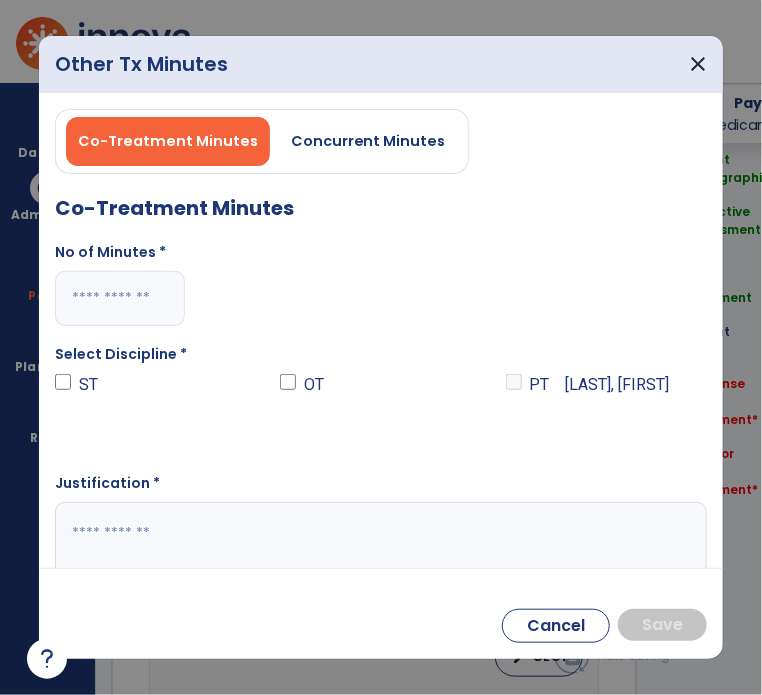 click at bounding box center [120, 298] 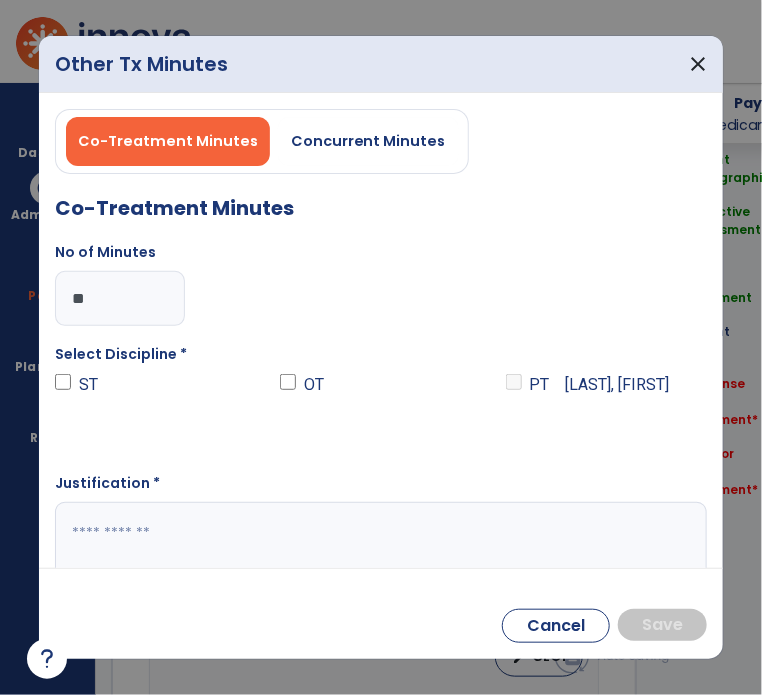 type on "**" 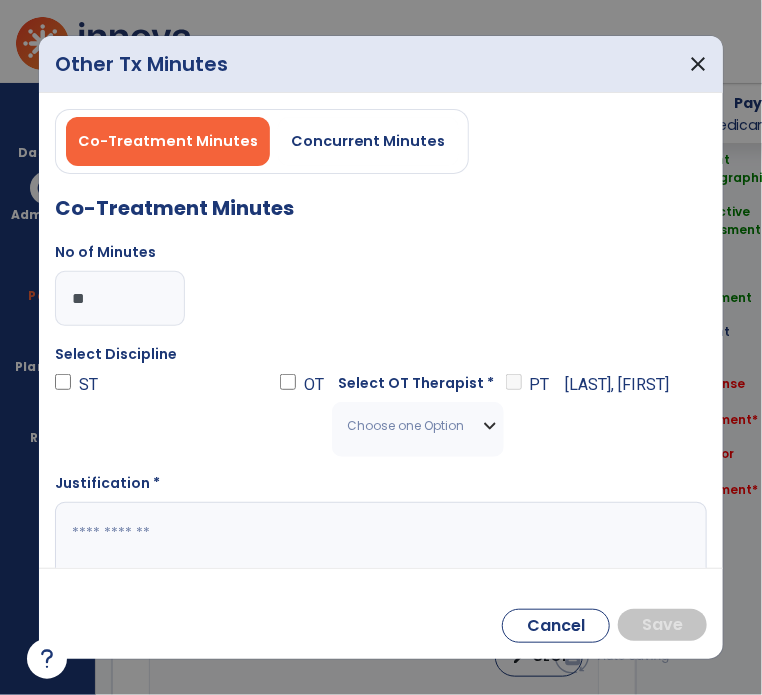 click on "Choose one Option" at bounding box center [405, 426] 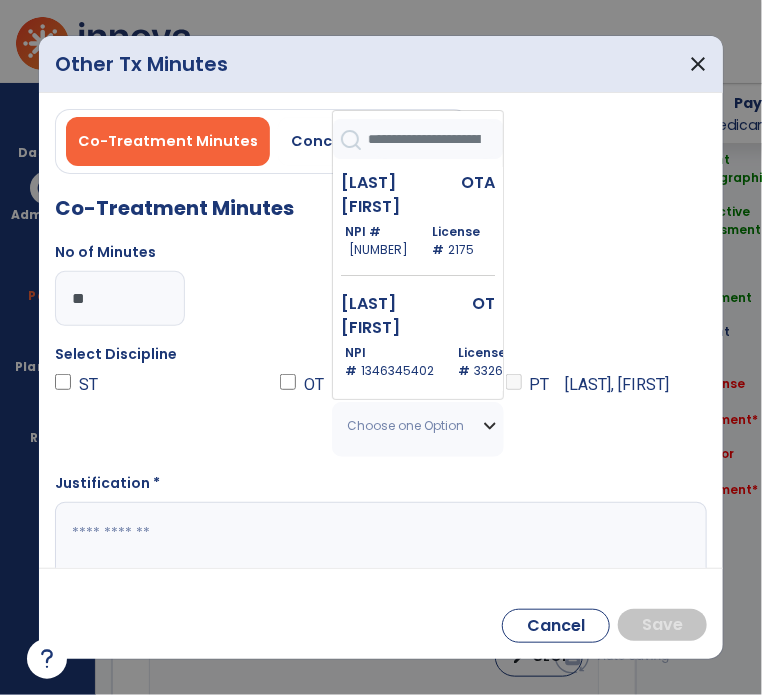 click on "[LAST]  [FIRST]" at bounding box center [388, 195] 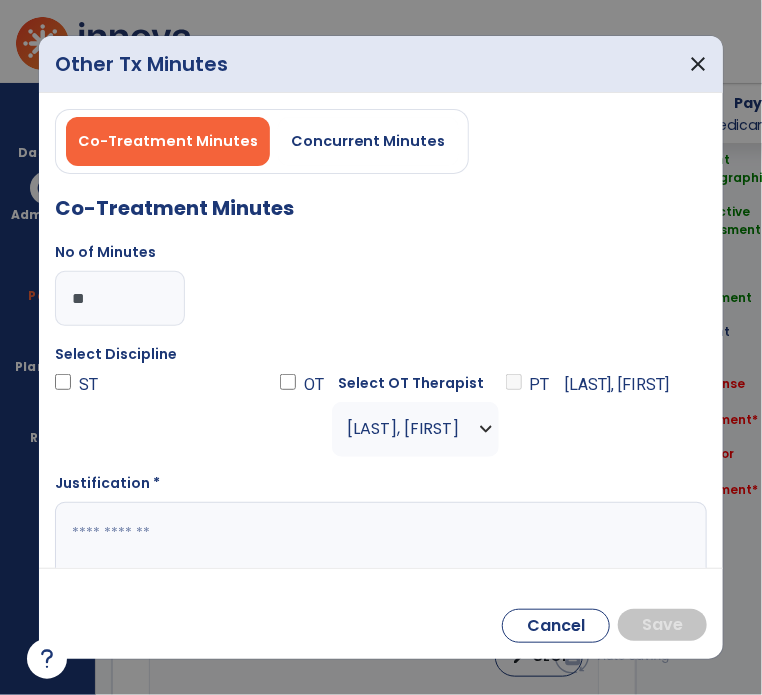 click on "Cancel Save" at bounding box center (381, 613) 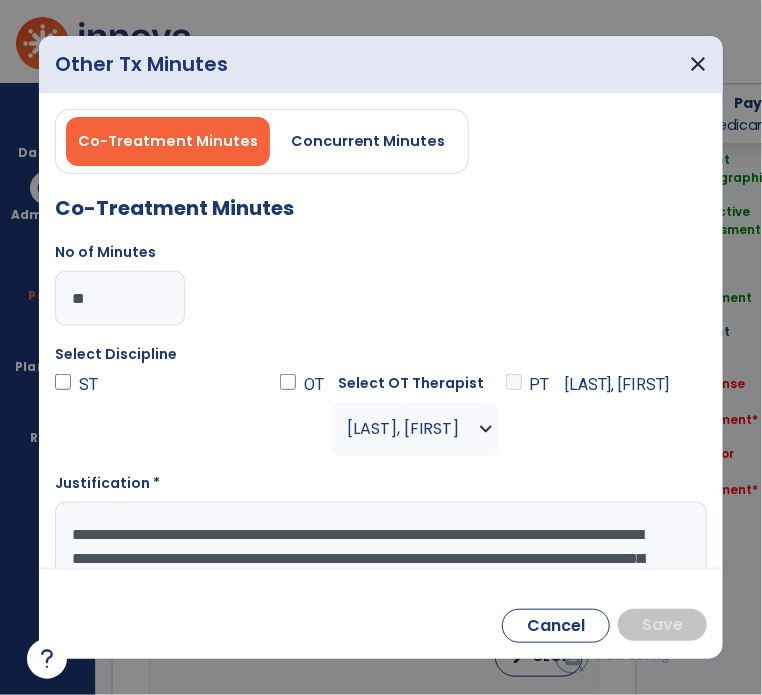 scroll, scrollTop: 40, scrollLeft: 0, axis: vertical 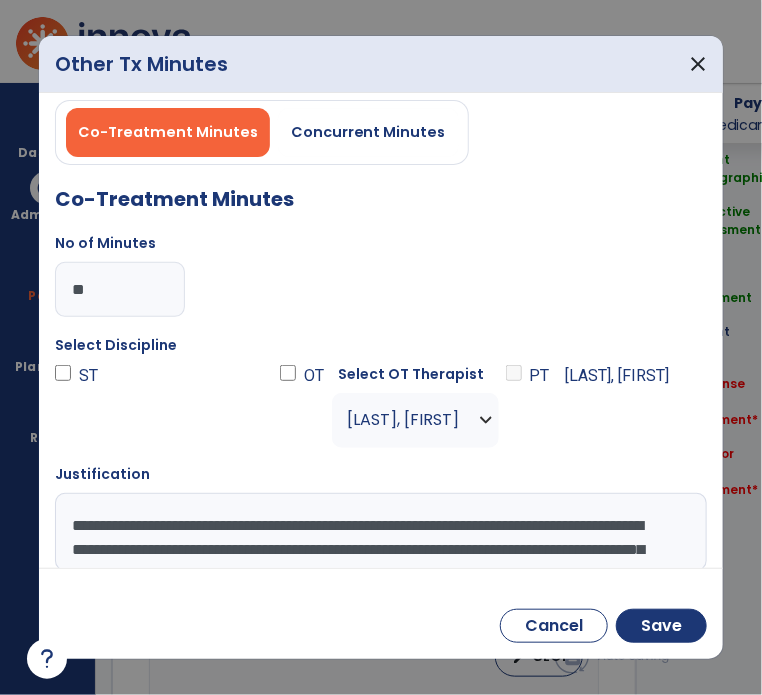 type on "**********" 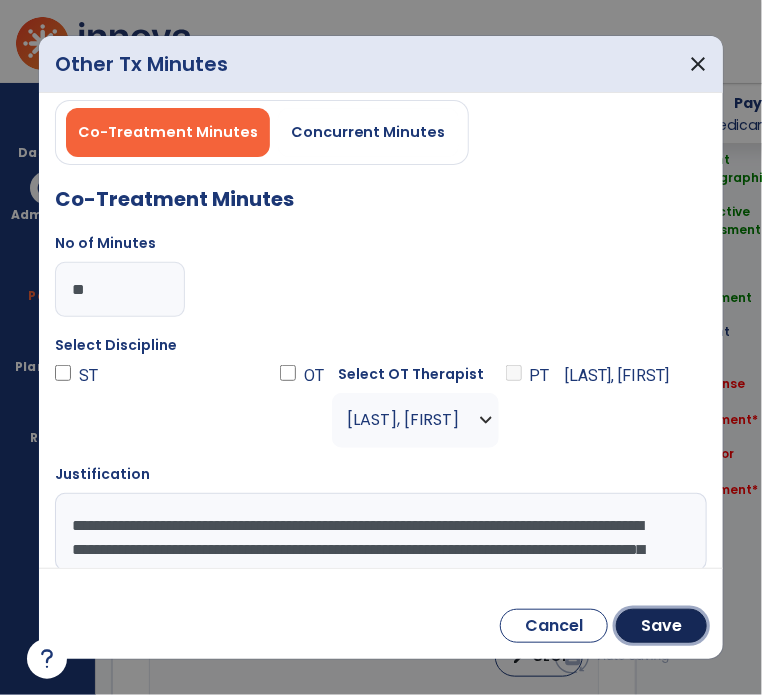click on "Save" at bounding box center (661, 626) 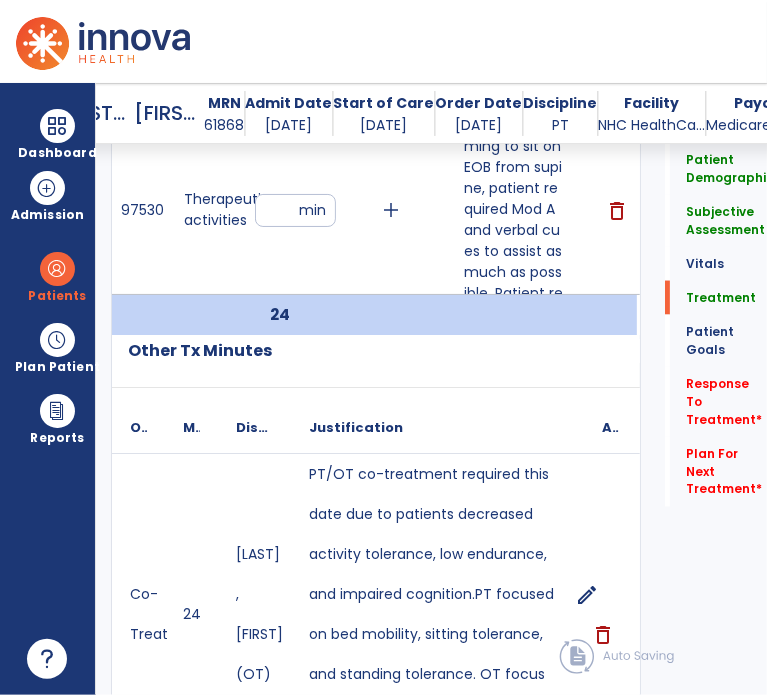 click on "Other Tx Minutes" at bounding box center [376, 351] 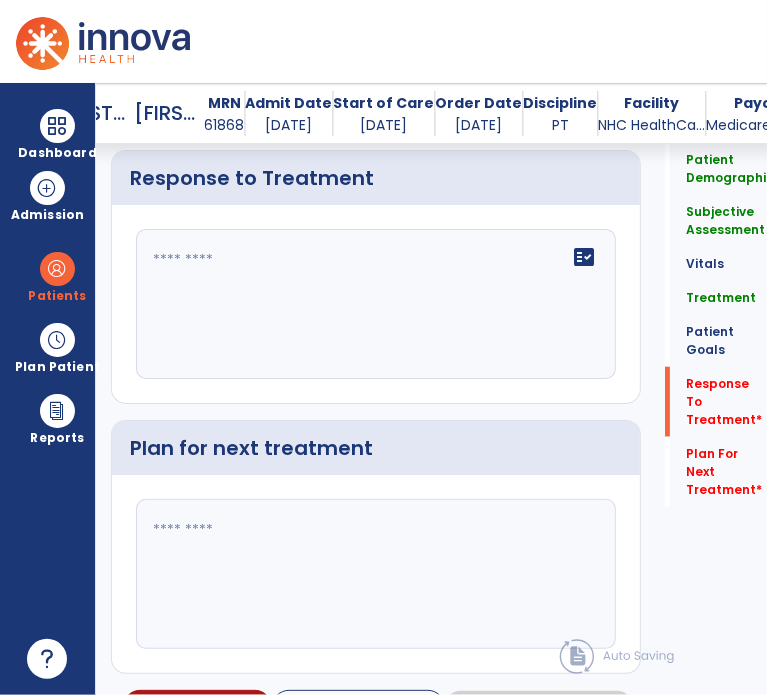 scroll, scrollTop: 4760, scrollLeft: 0, axis: vertical 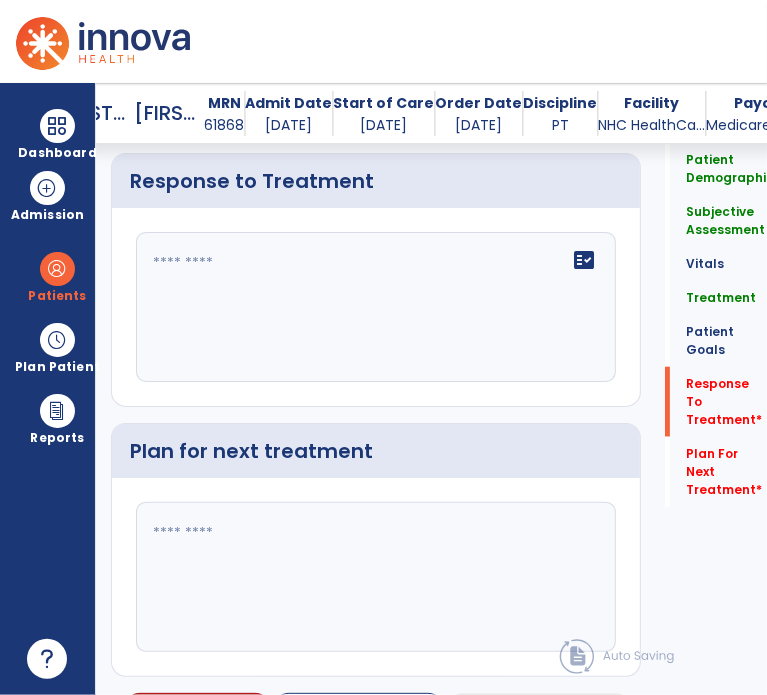 click on "fact_check" at bounding box center (376, 307) 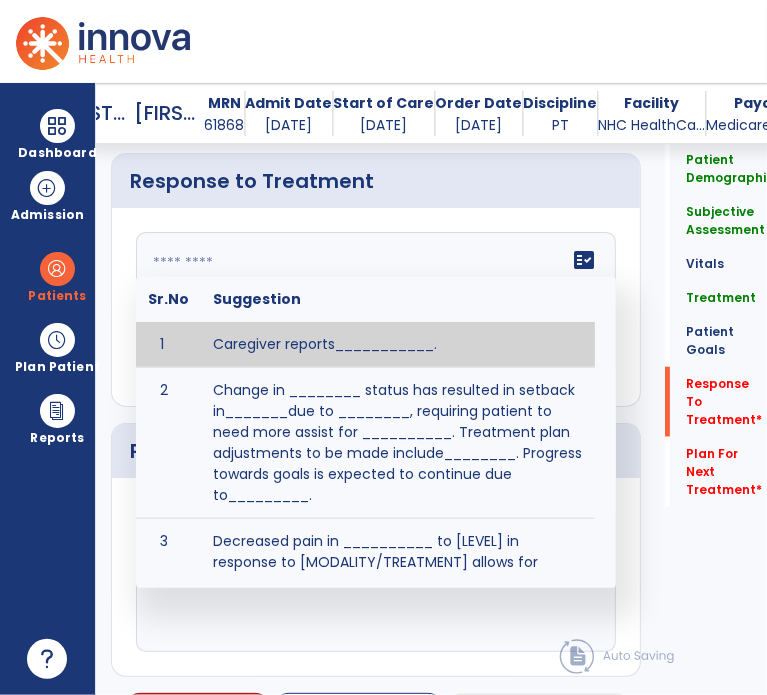 paste on "**********" 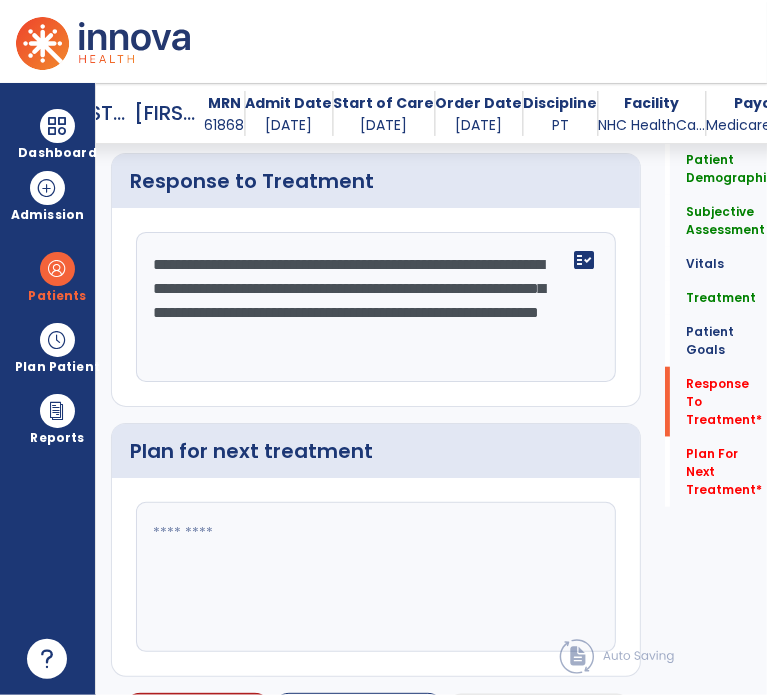 type on "**********" 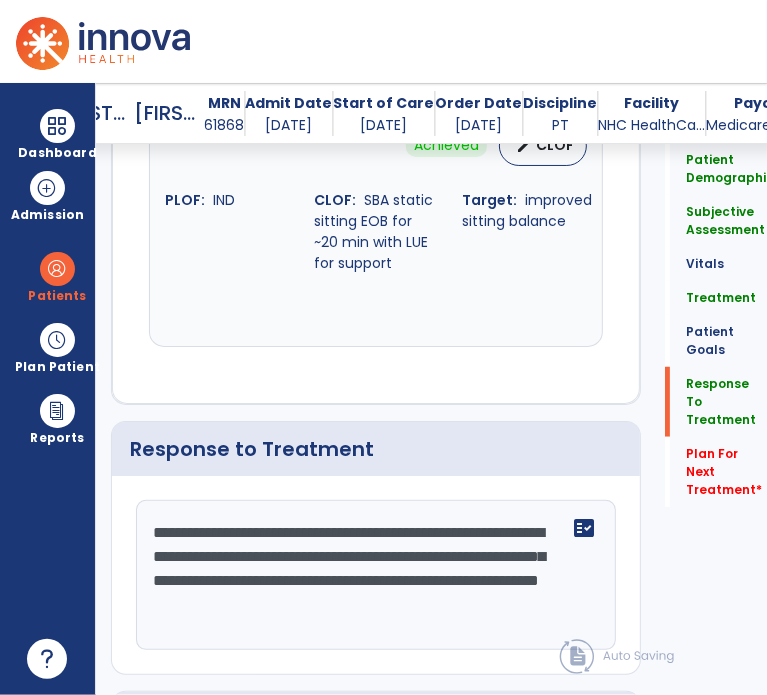 scroll, scrollTop: 4760, scrollLeft: 0, axis: vertical 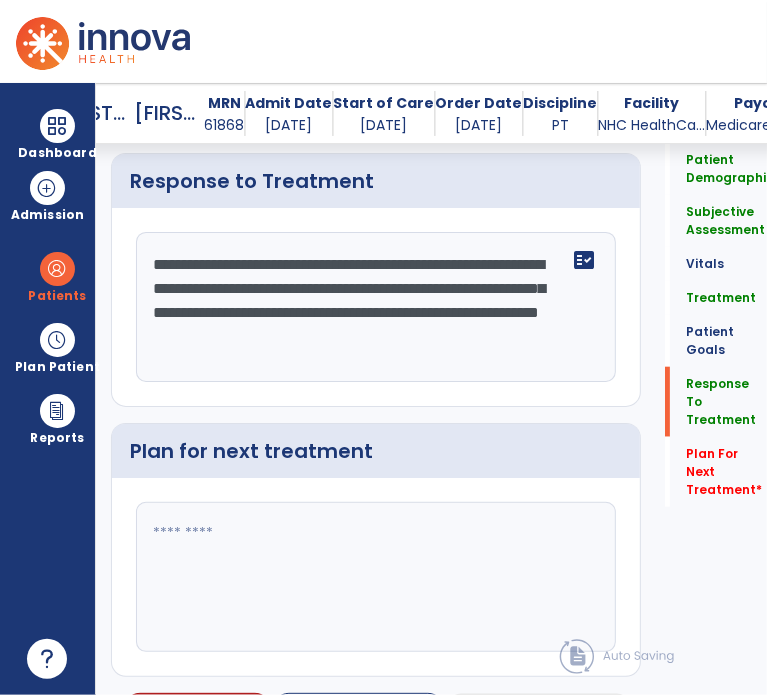 click at bounding box center (374, 577) 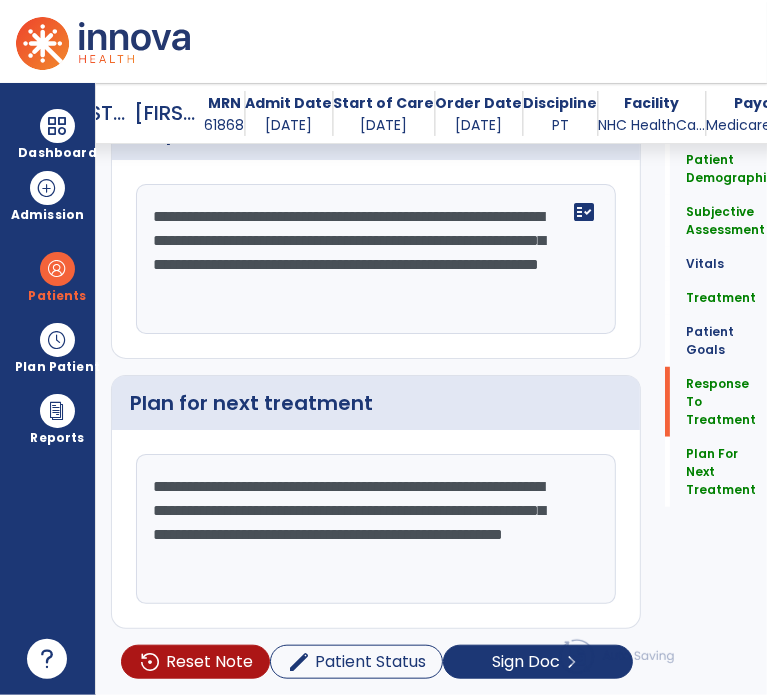 type on "**********" 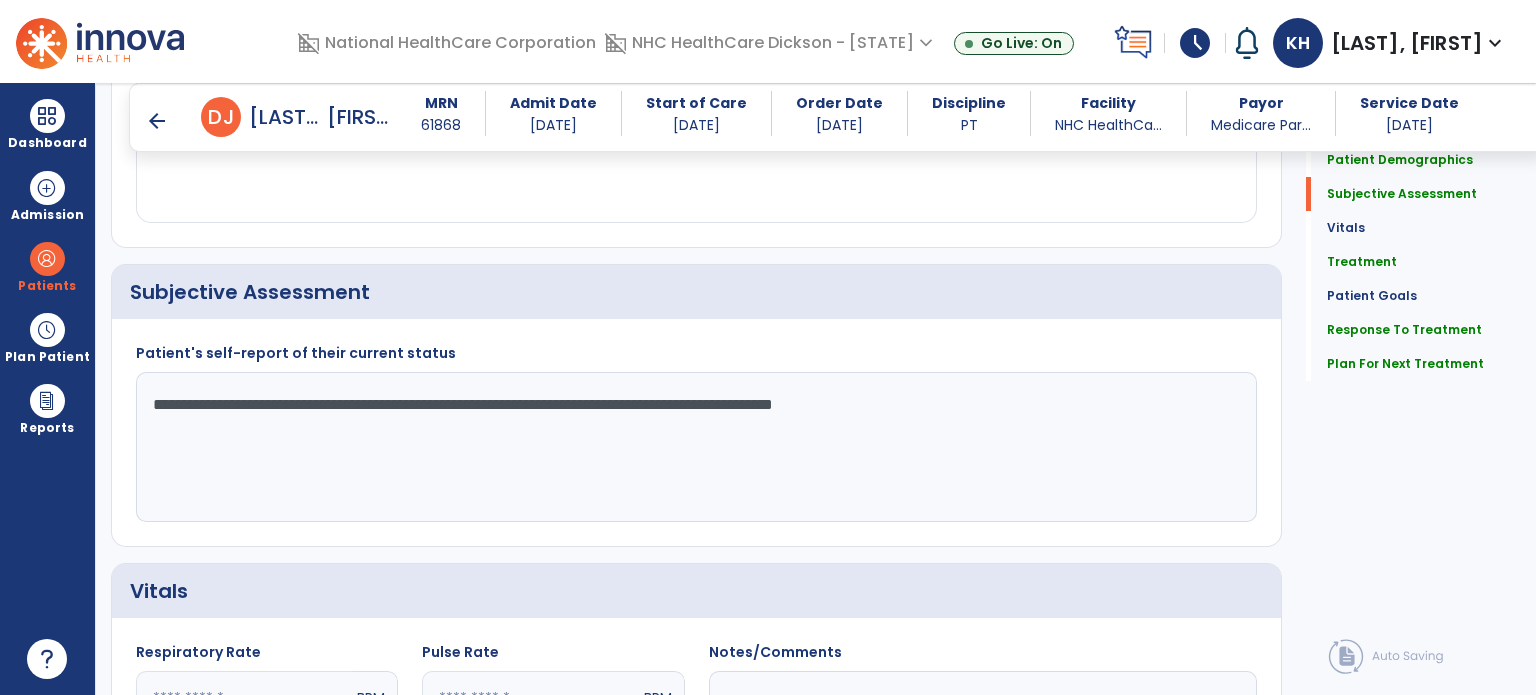 scroll, scrollTop: 375, scrollLeft: 0, axis: vertical 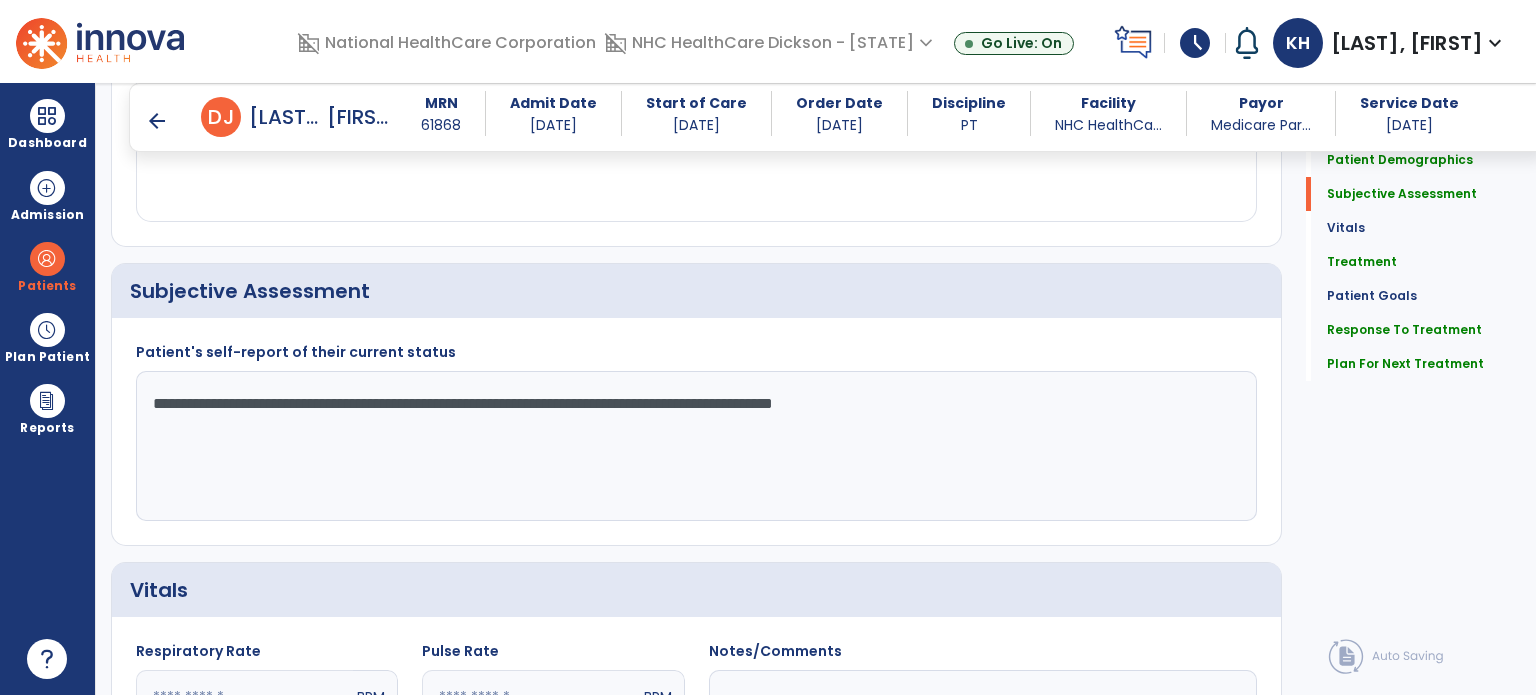 click on "**********" at bounding box center [695, 446] 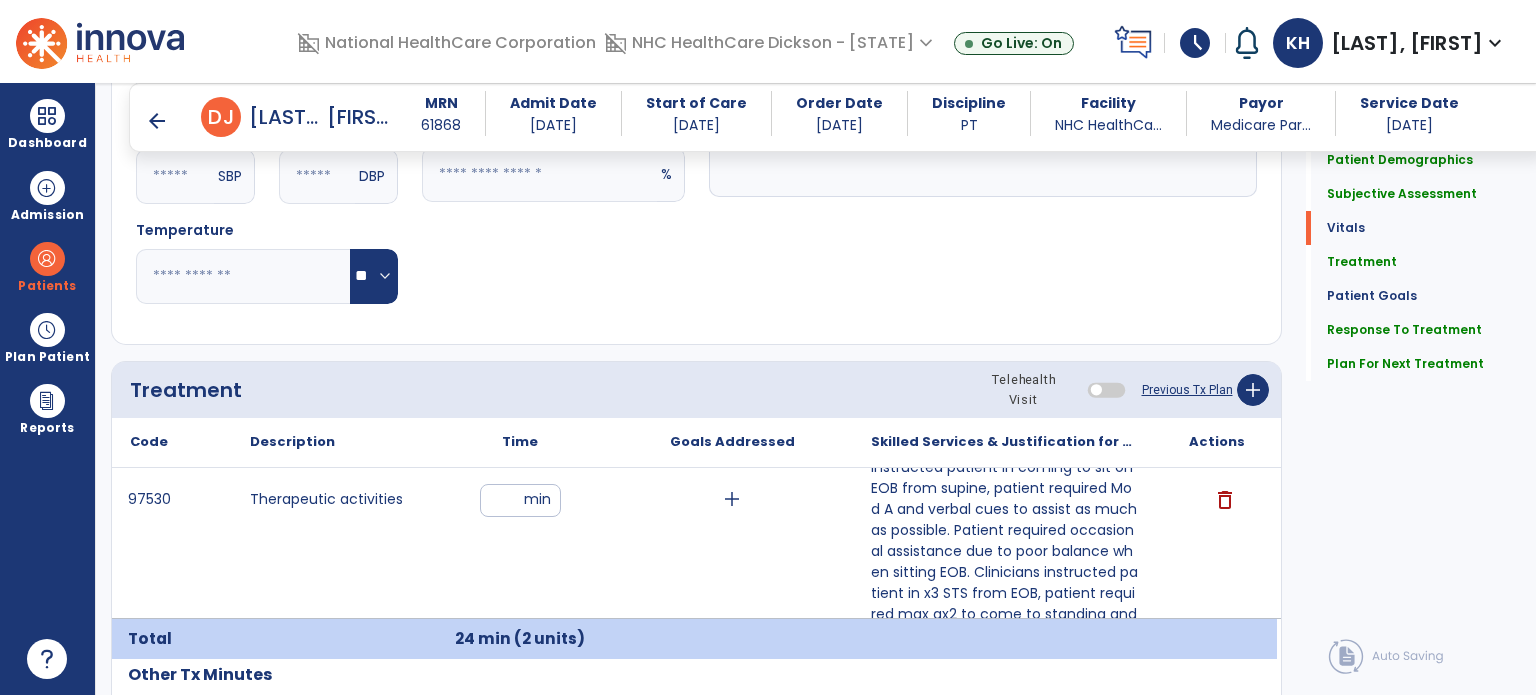 scroll, scrollTop: 1142, scrollLeft: 0, axis: vertical 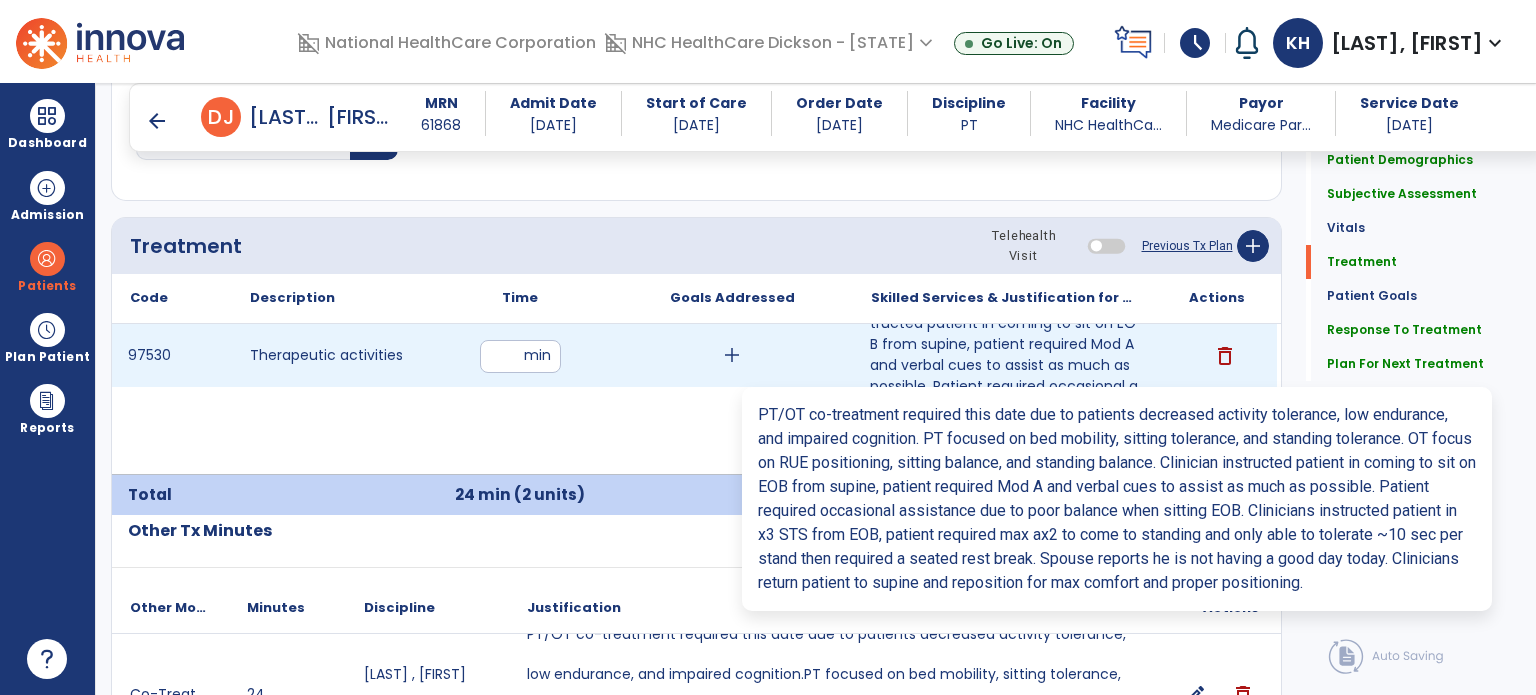 click on "PT/OT co-treatment required this date due to patients decreased activity tolerance, low endurance, a...   PT/OT co-treatment required this date due to patients decreased activity tolerance, low endurance, and impaired cognition. PT focused on bed mobility, sitting tolerance, and standing tolerance. OT focus on RUE positioning, sitting balance, and standing balance. Clinician instructed patient in coming to sit on EOB from supine, patient required Mod A and verbal cues to assist as much as possible. Patient required occasional assistance due to poor balance when sitting EOB. Clinicians instructed patient in x3 STS from EOB, patient required max ax2 to come to standing and only able to tolerate ~10 sec per stand then required a seated rest break. Spouse reports he is not having a goo day today. Clinicians return patient to supine and reposition for max comfort and proper positioning." at bounding box center (1004, 355) 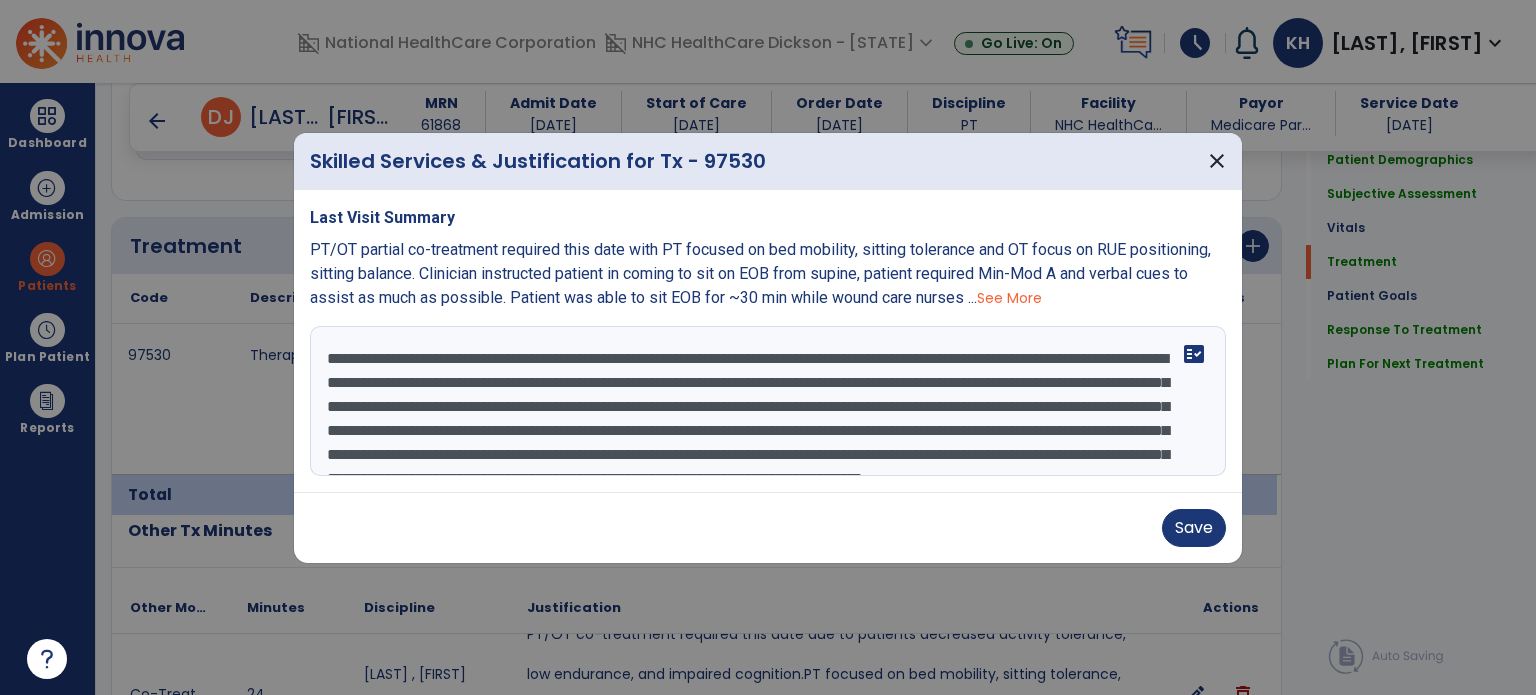 scroll, scrollTop: 72, scrollLeft: 0, axis: vertical 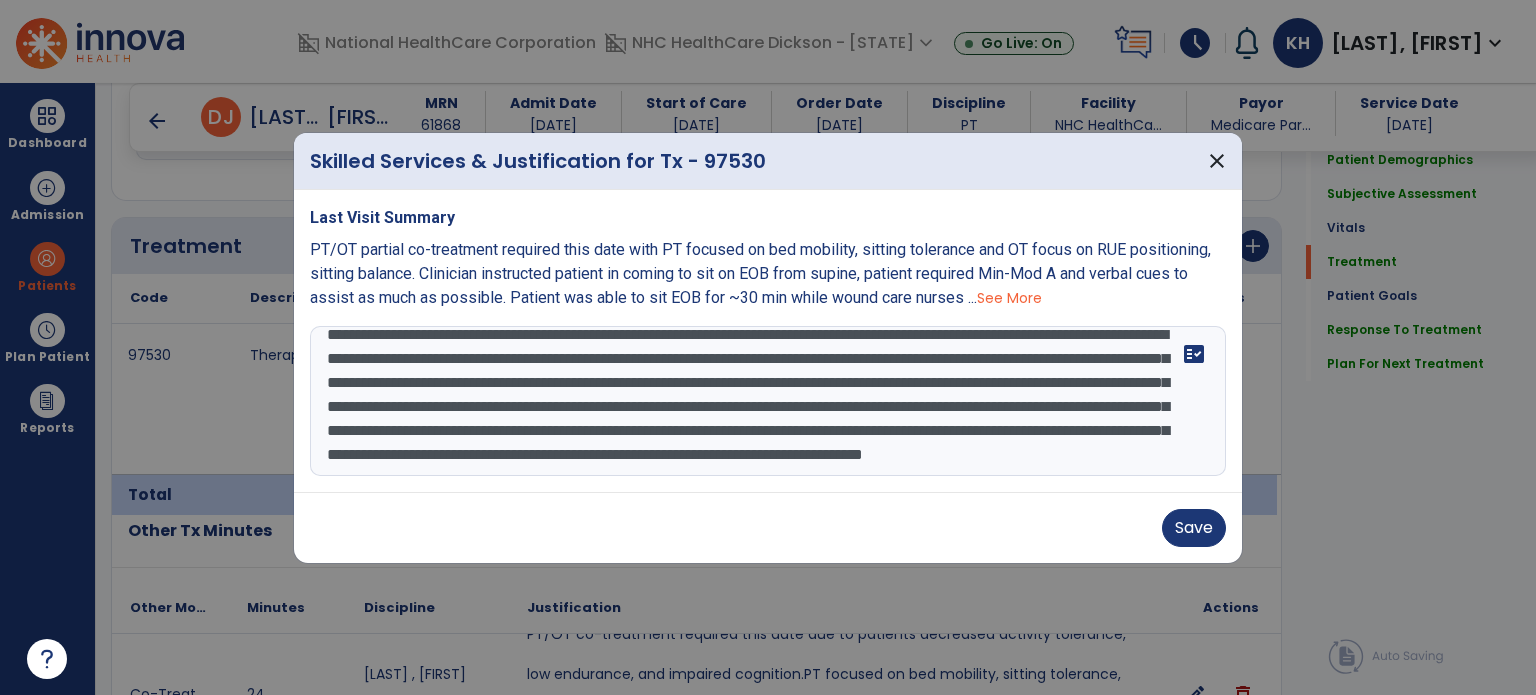 click on "**********" at bounding box center [768, 401] 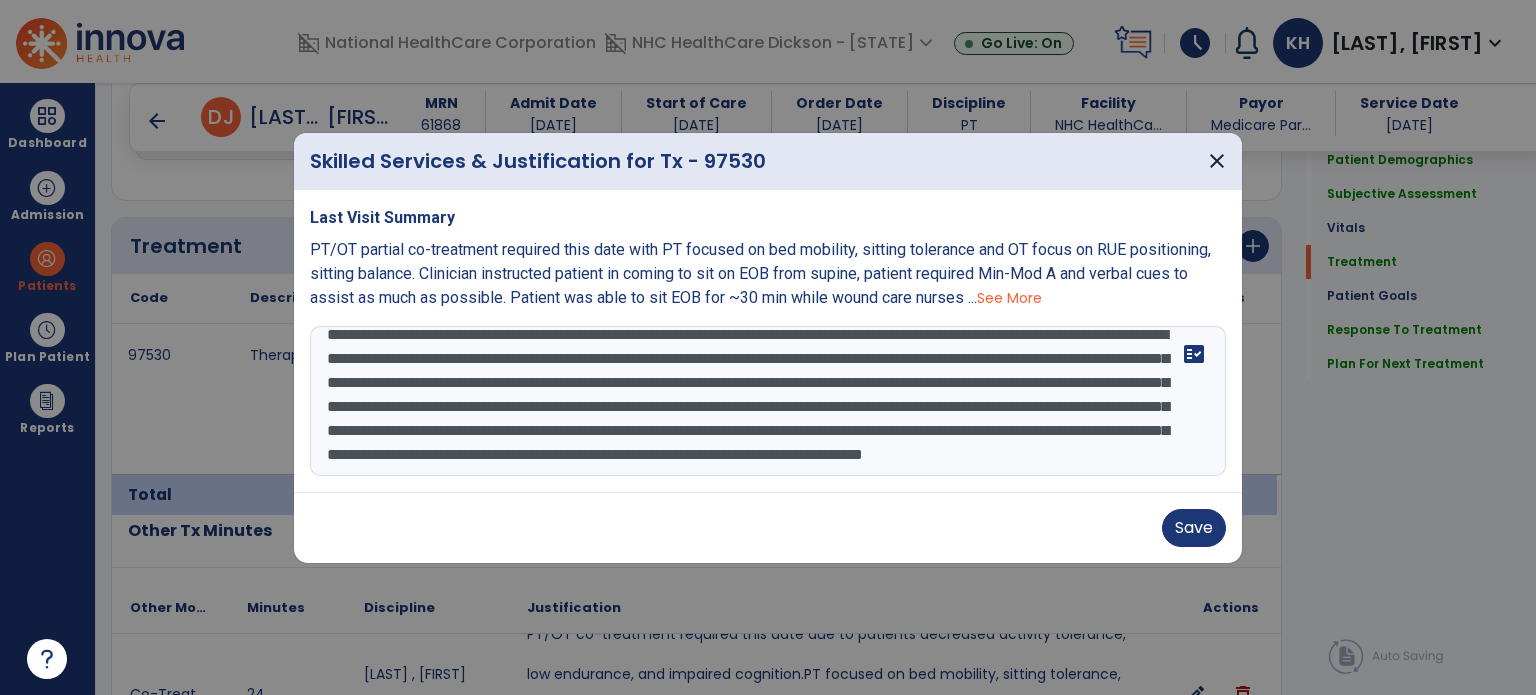 click on "**********" at bounding box center (768, 401) 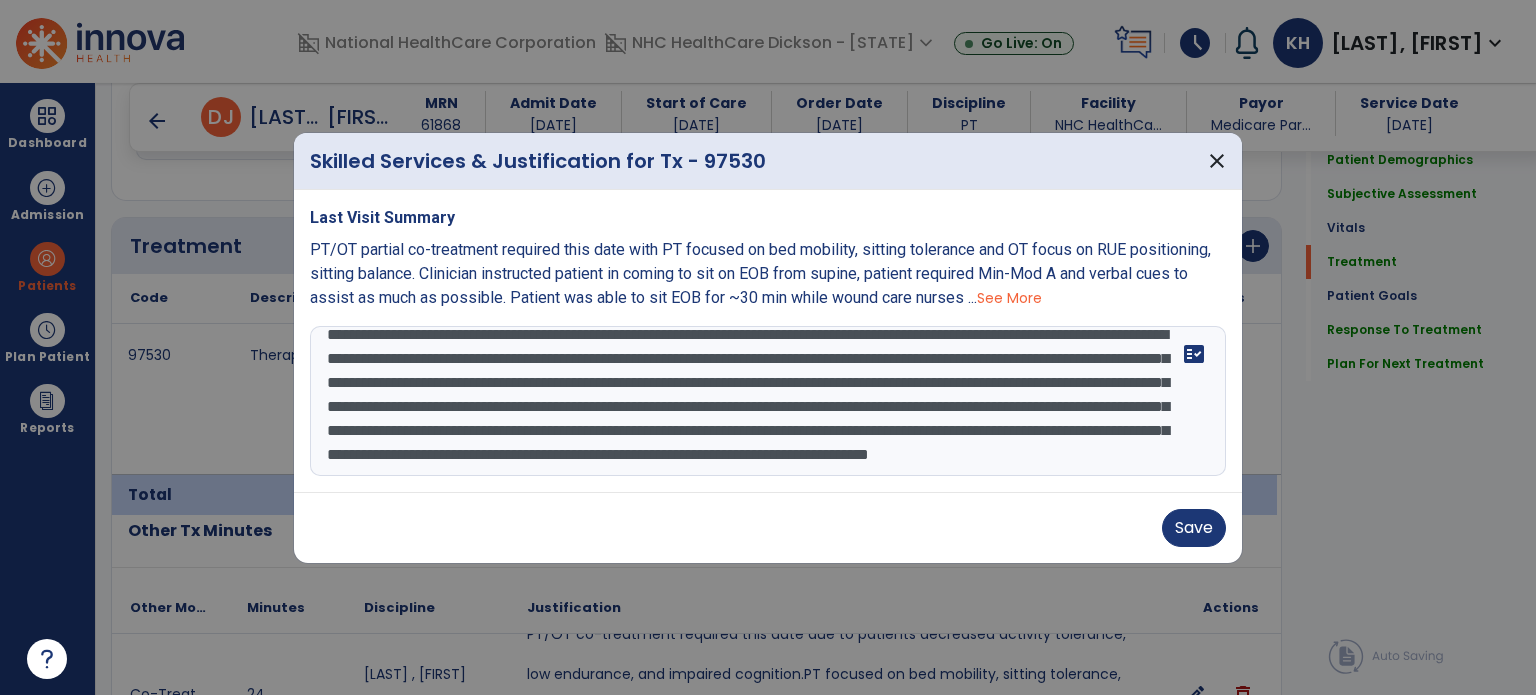 click on "**********" at bounding box center [768, 401] 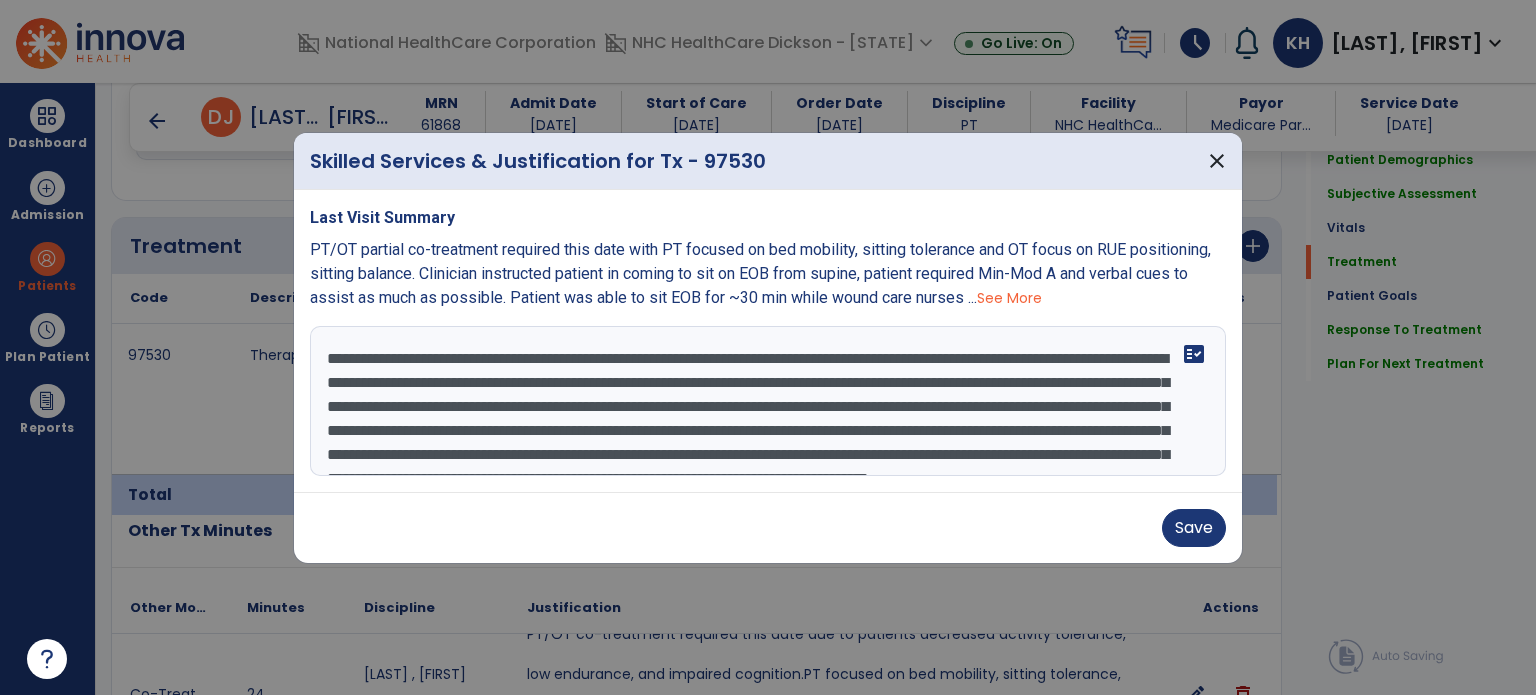 scroll, scrollTop: 18, scrollLeft: 0, axis: vertical 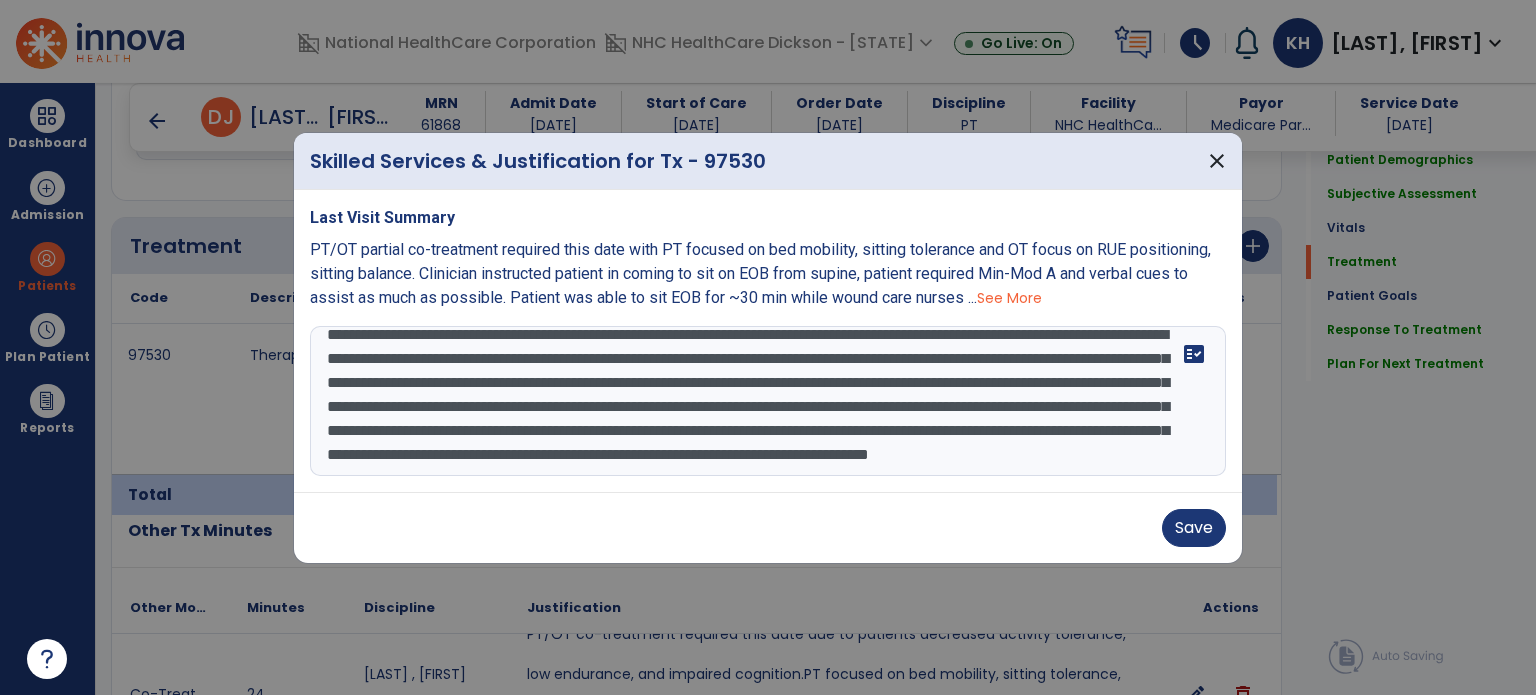 type on "**********" 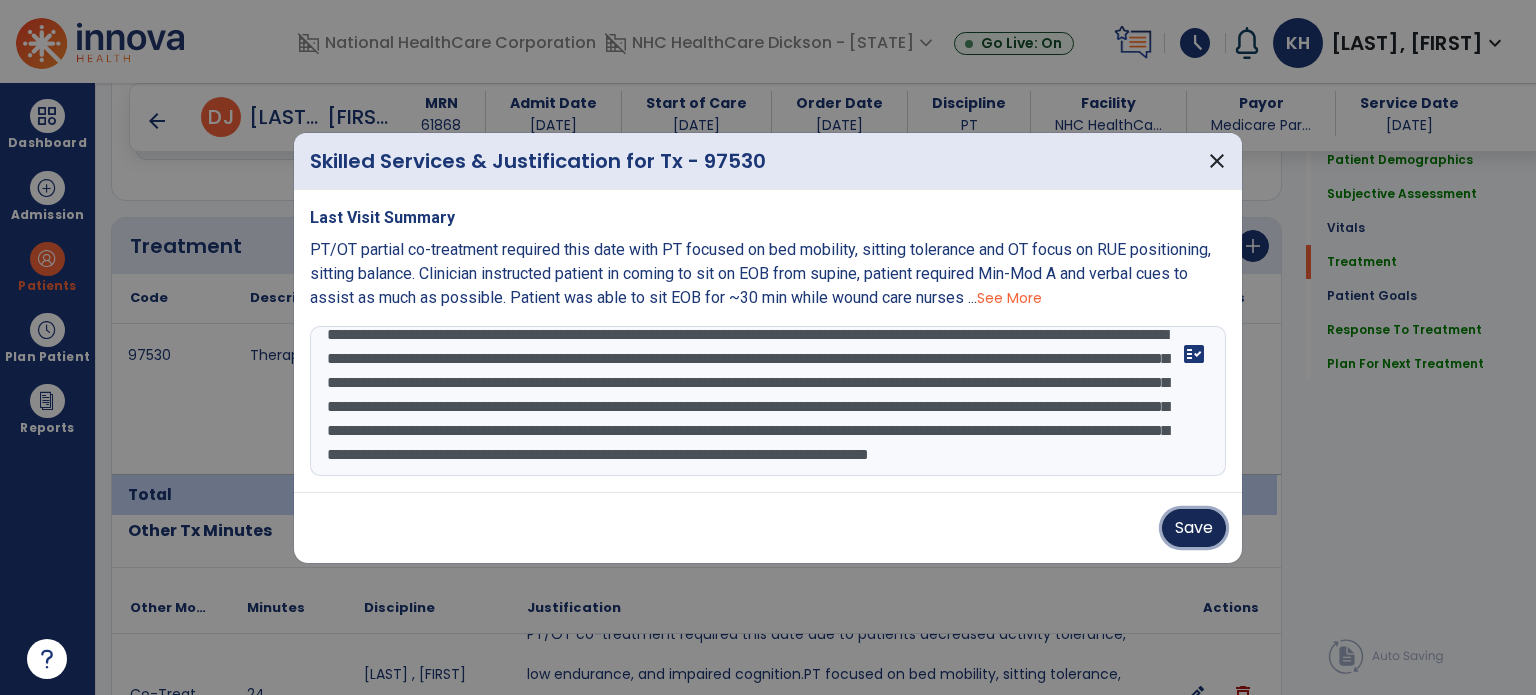 click on "Save" at bounding box center [1194, 528] 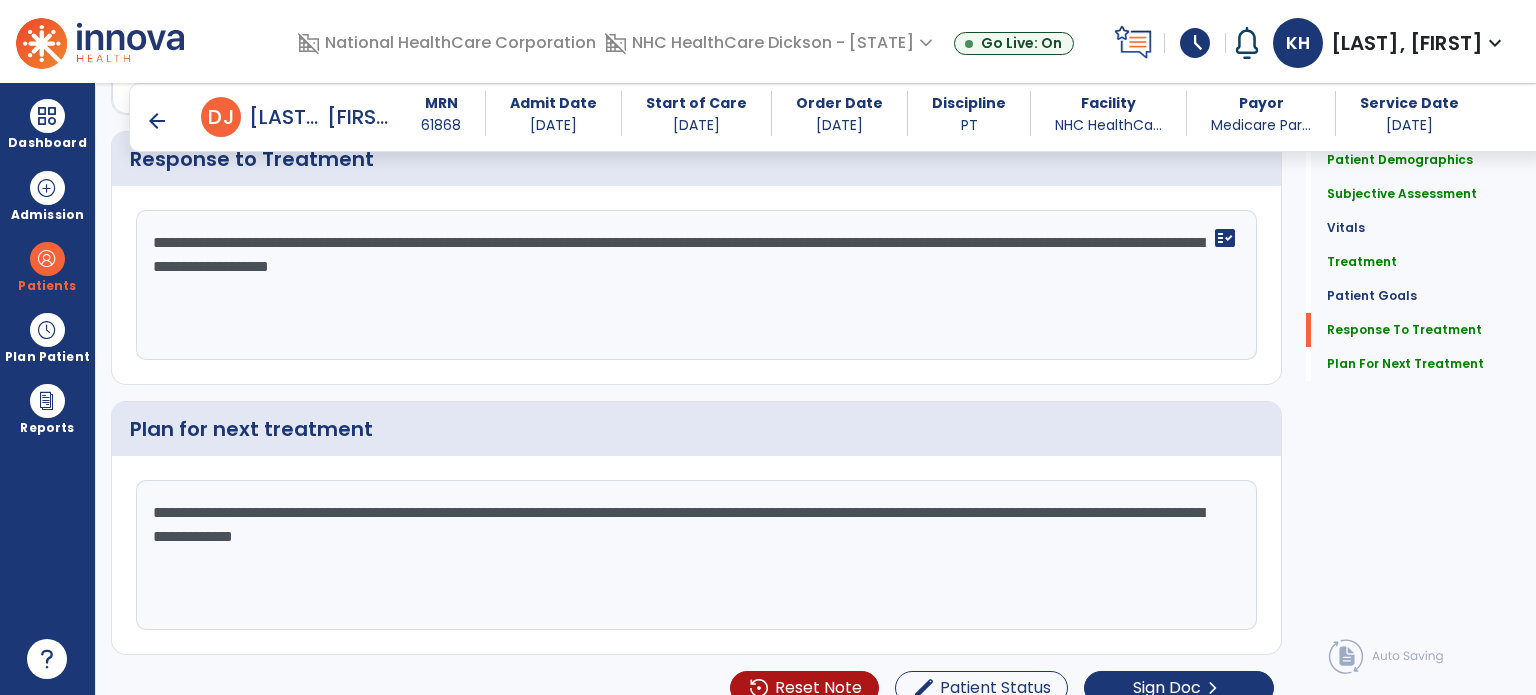 click on "**********" at bounding box center [695, 285] 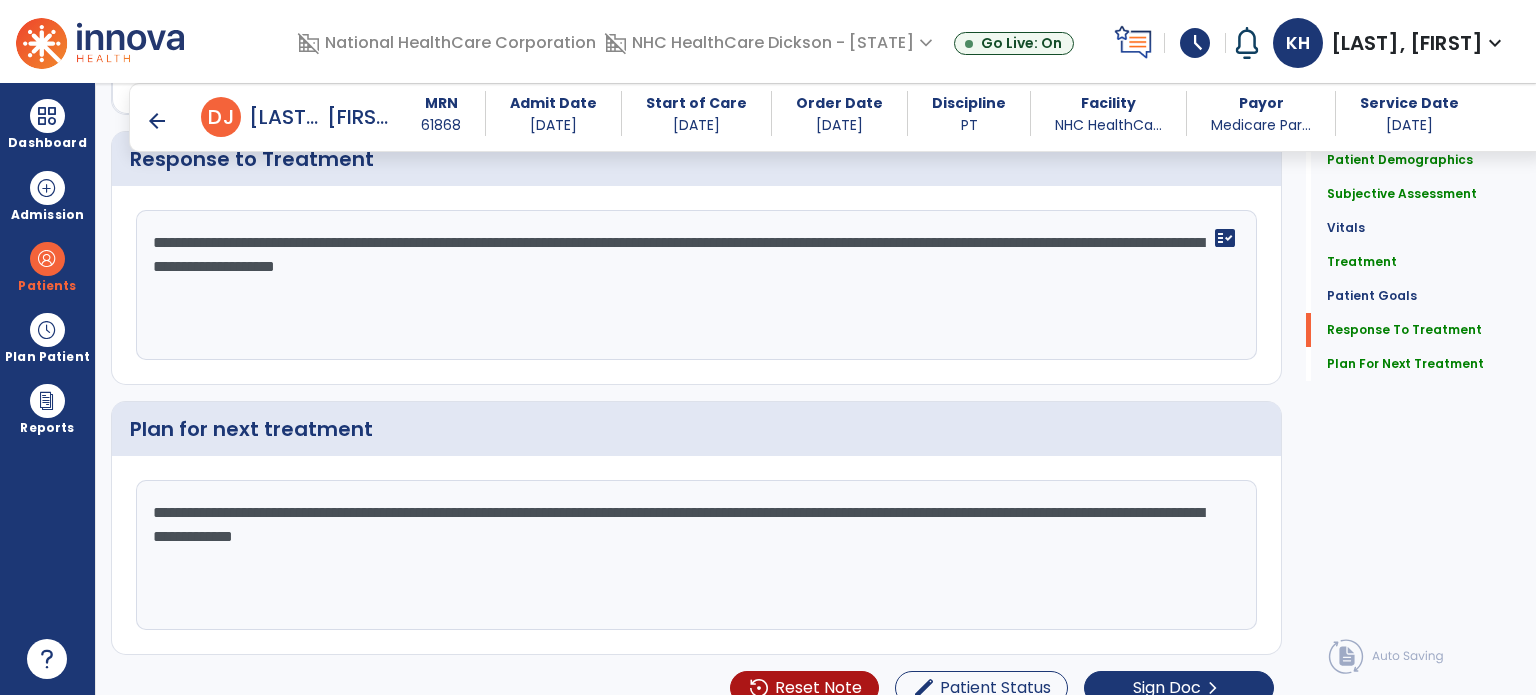 type on "**********" 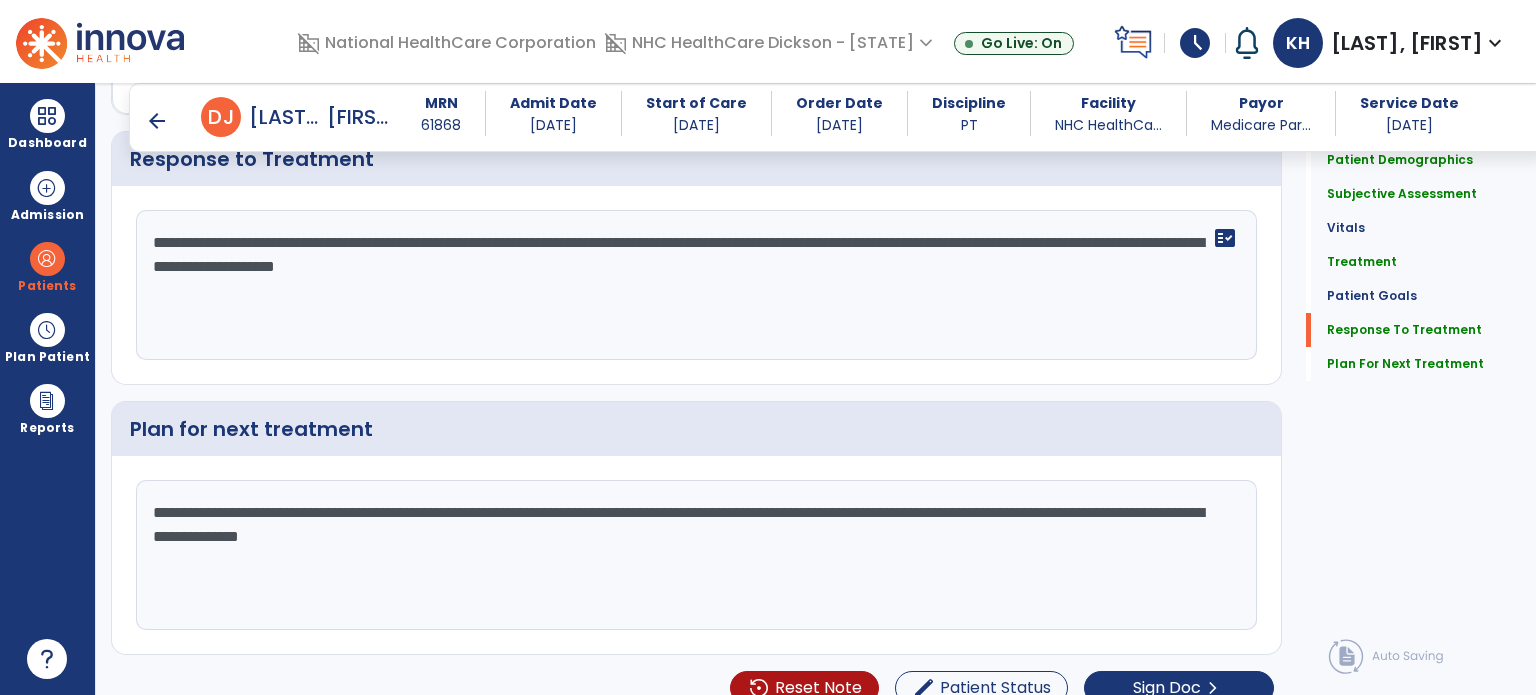 type on "**********" 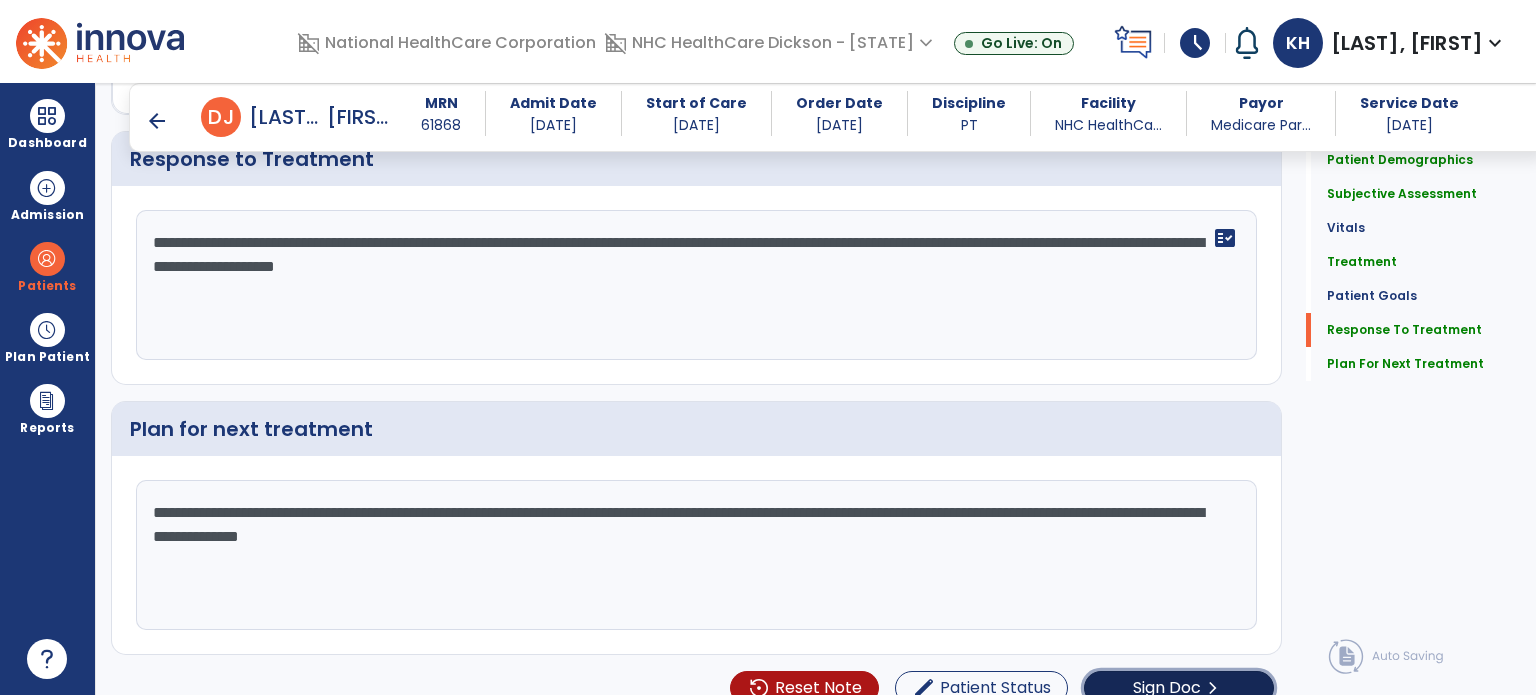 click on "Sign Doc" at bounding box center [1167, 688] 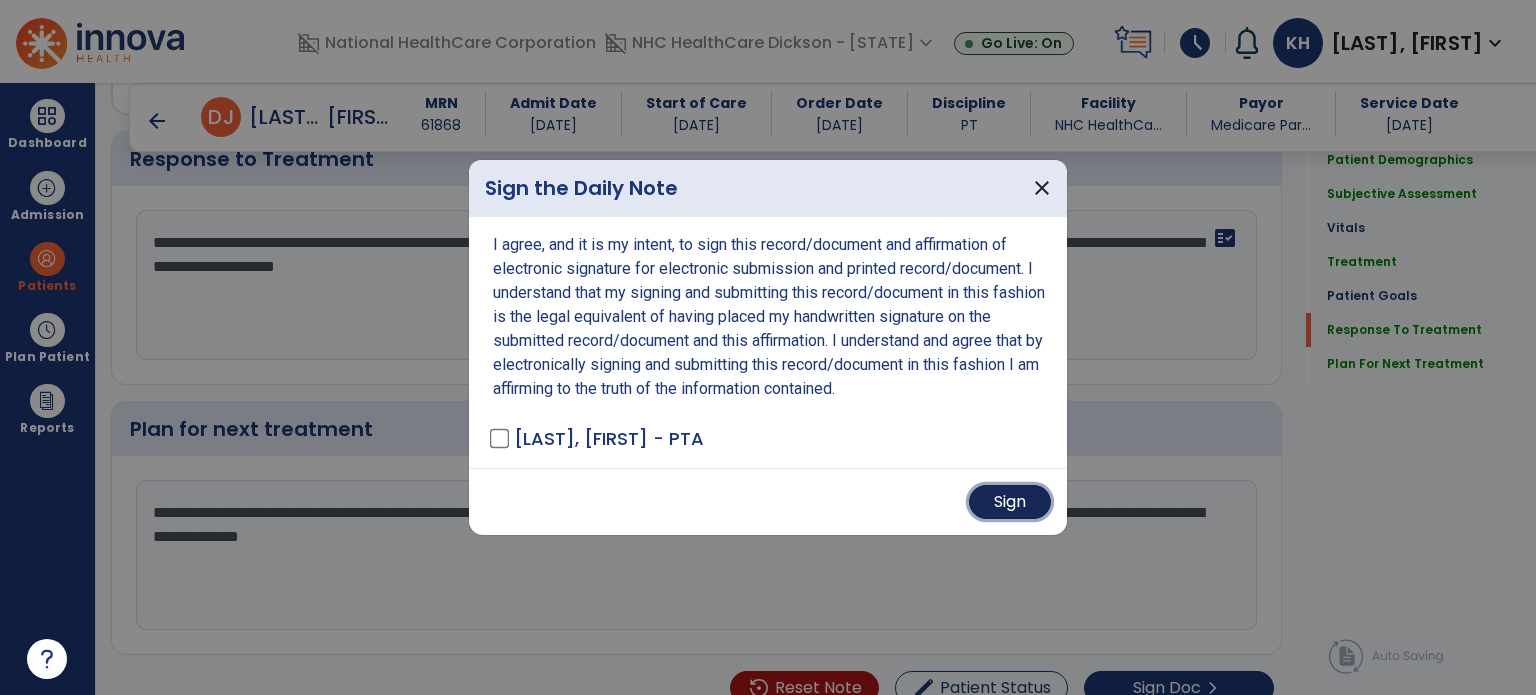 click on "Sign" at bounding box center (1010, 502) 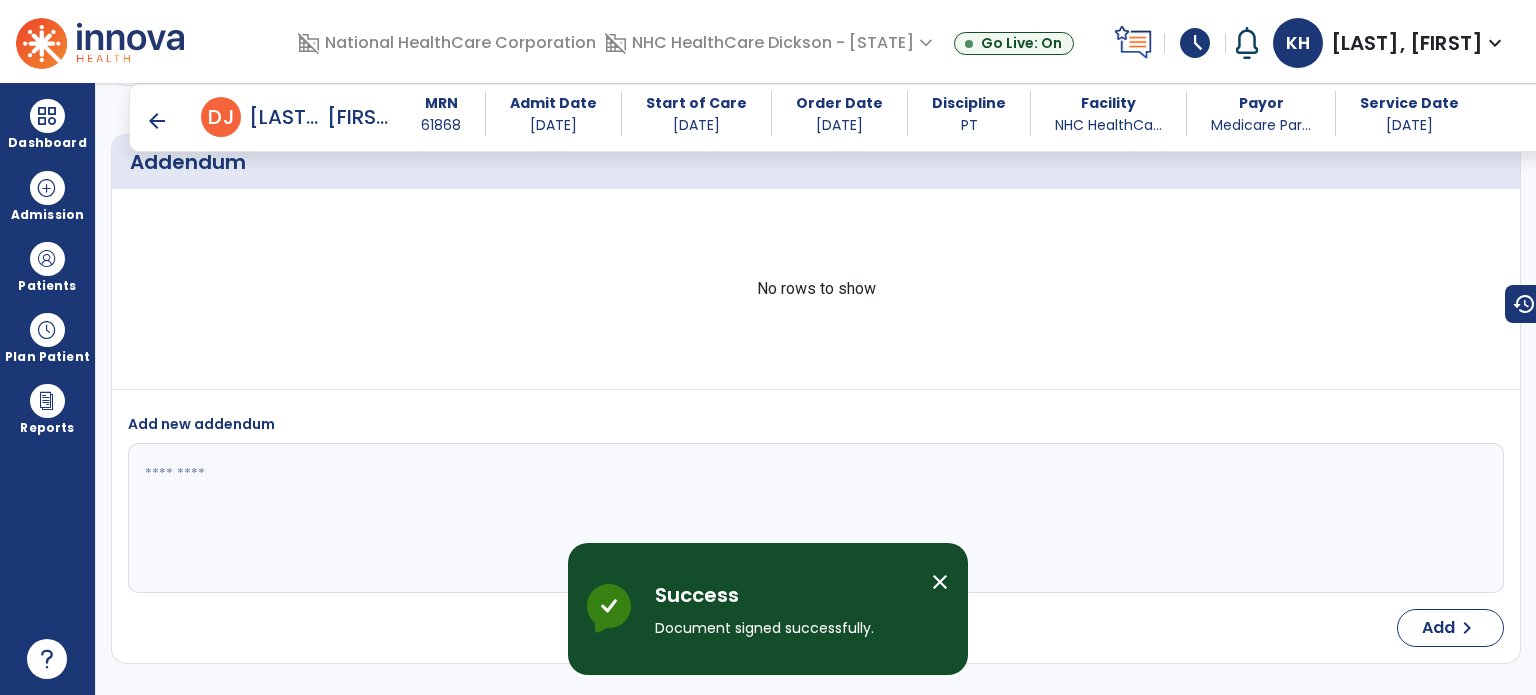 click on "arrow_back" at bounding box center [157, 121] 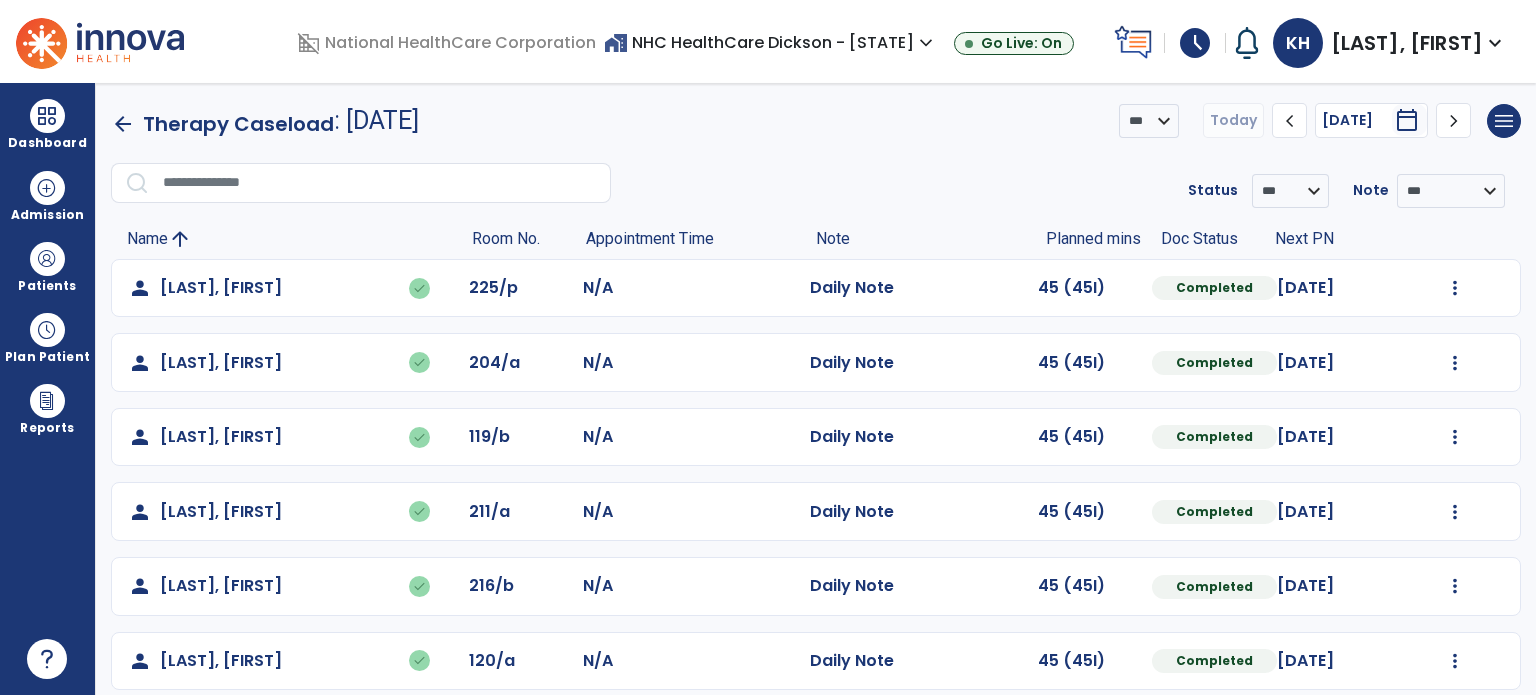 click on "arrow_back" at bounding box center (123, 124) 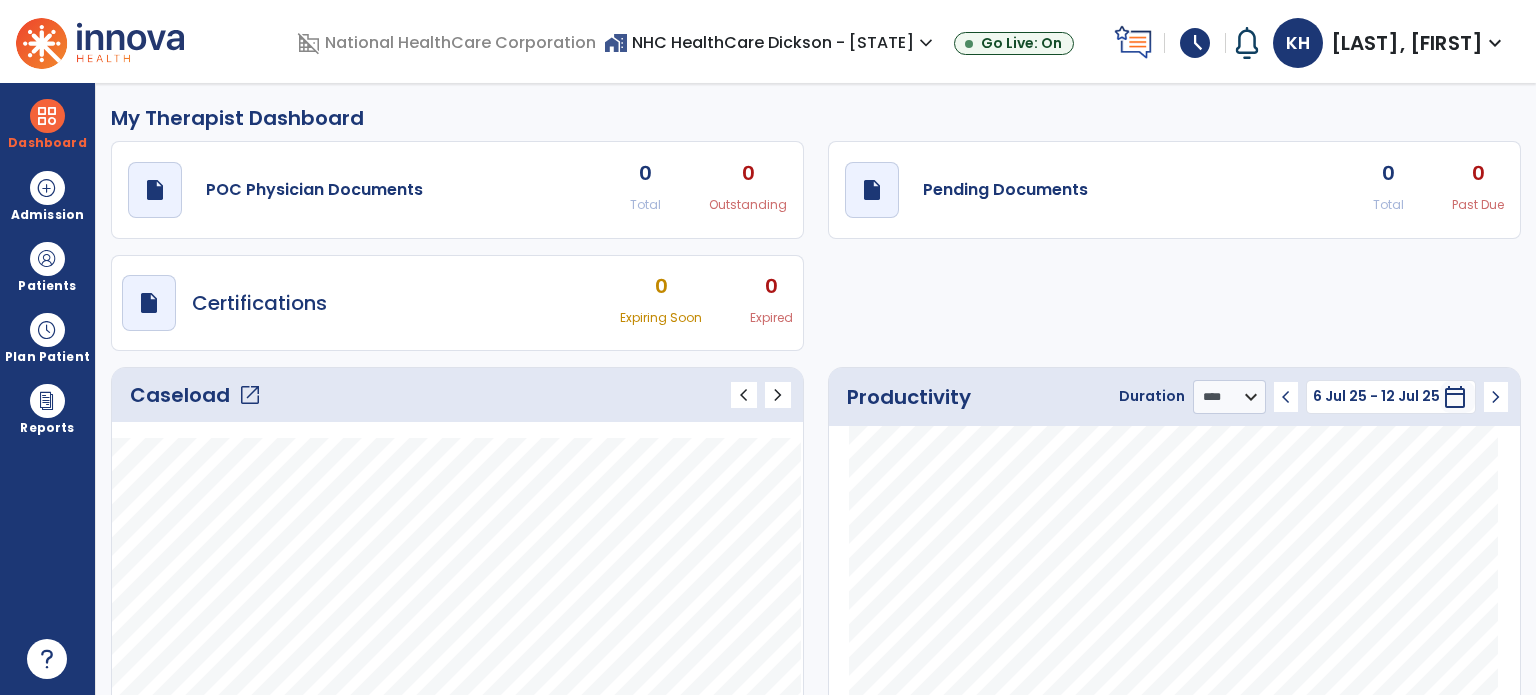 click on "schedule" at bounding box center [1195, 43] 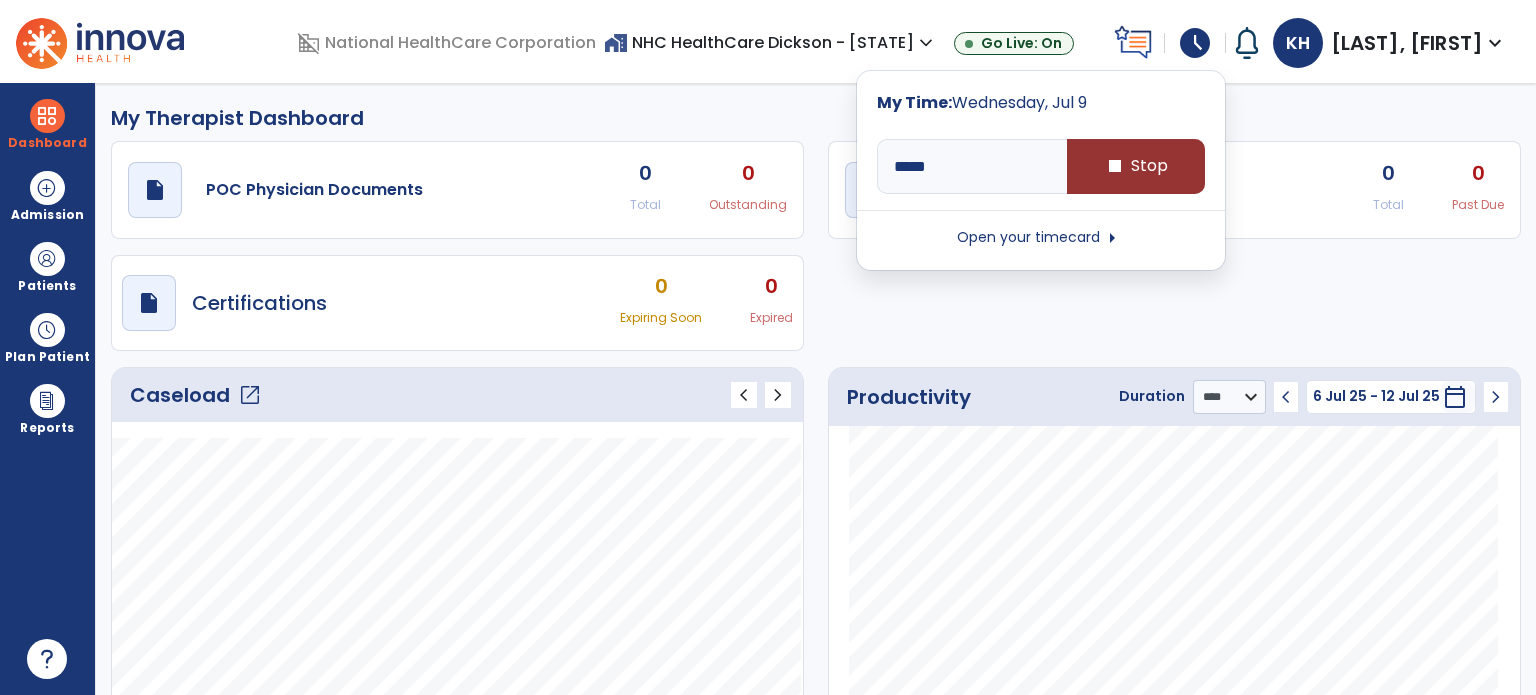 click on "stop  Stop" at bounding box center (1136, 166) 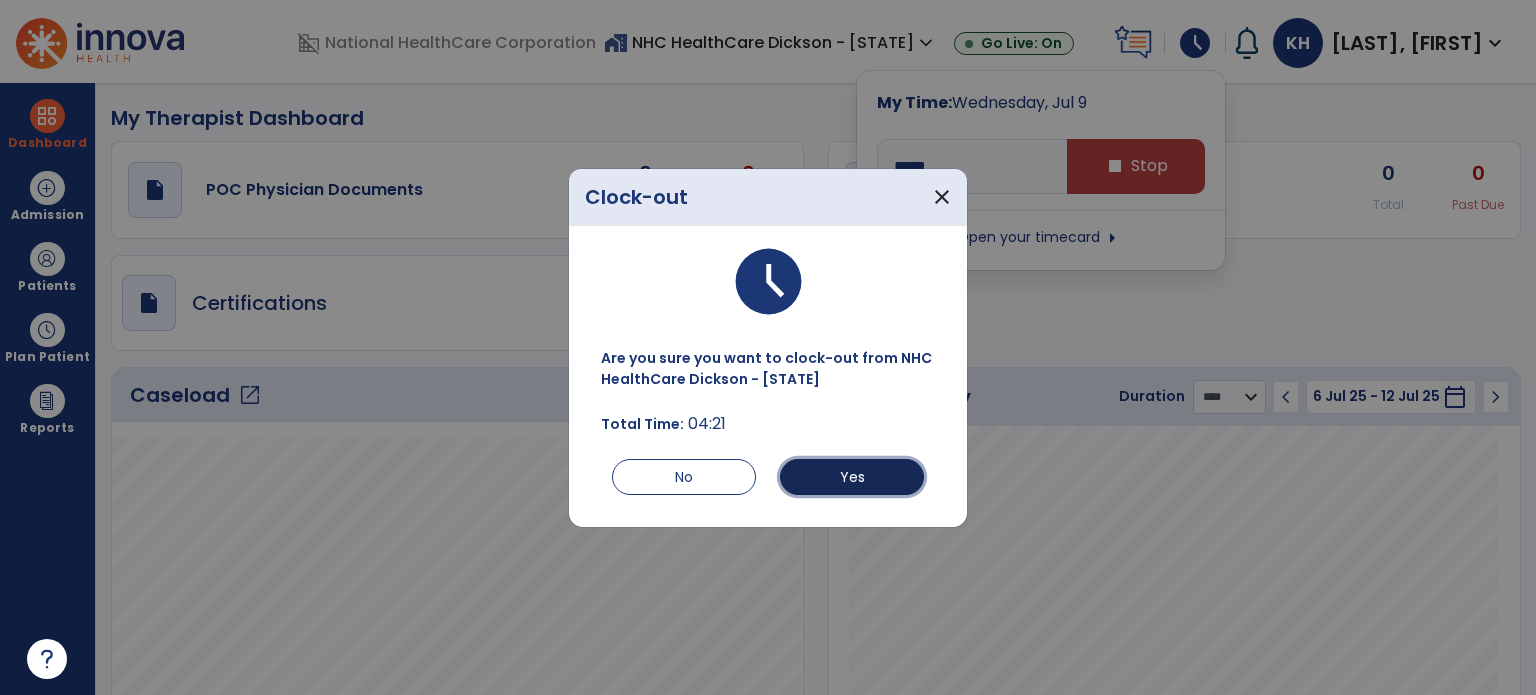 click on "Yes" at bounding box center [852, 477] 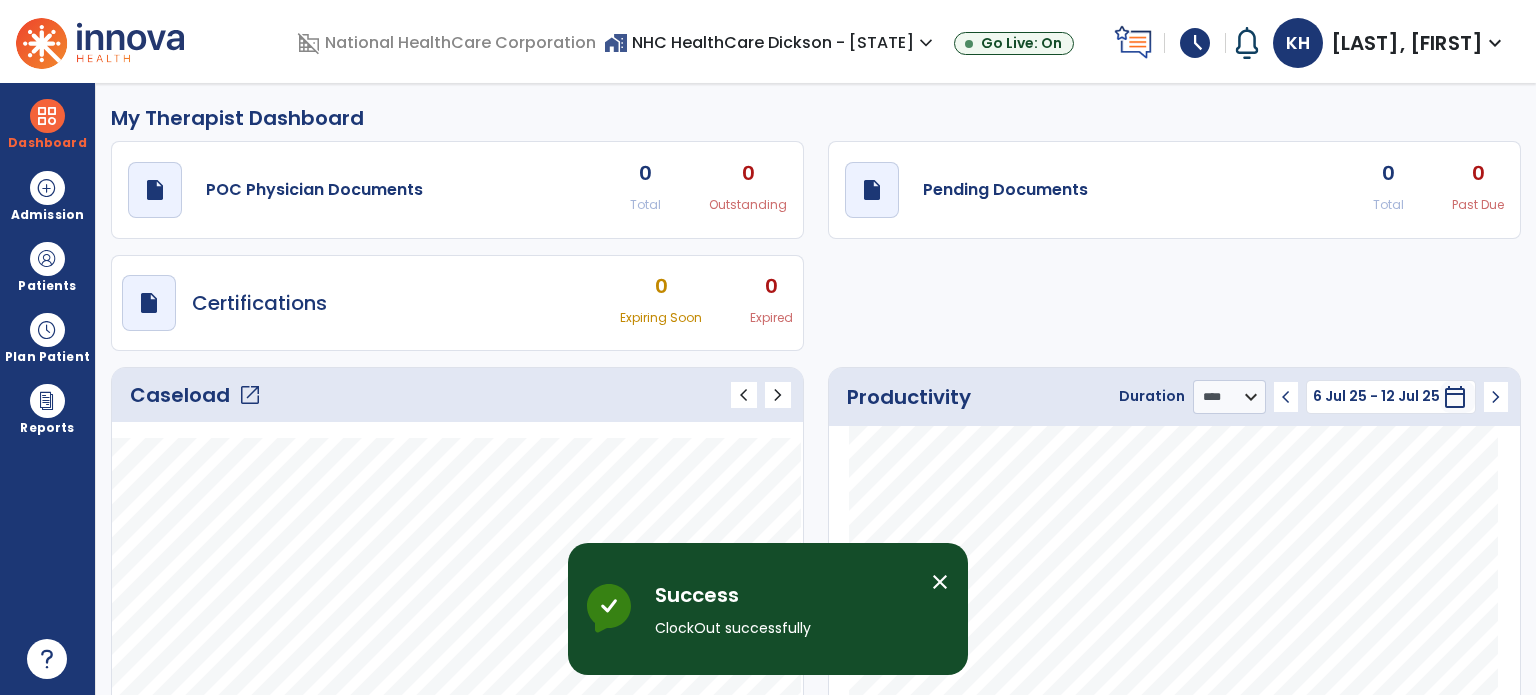 click on "schedule" at bounding box center (1195, 43) 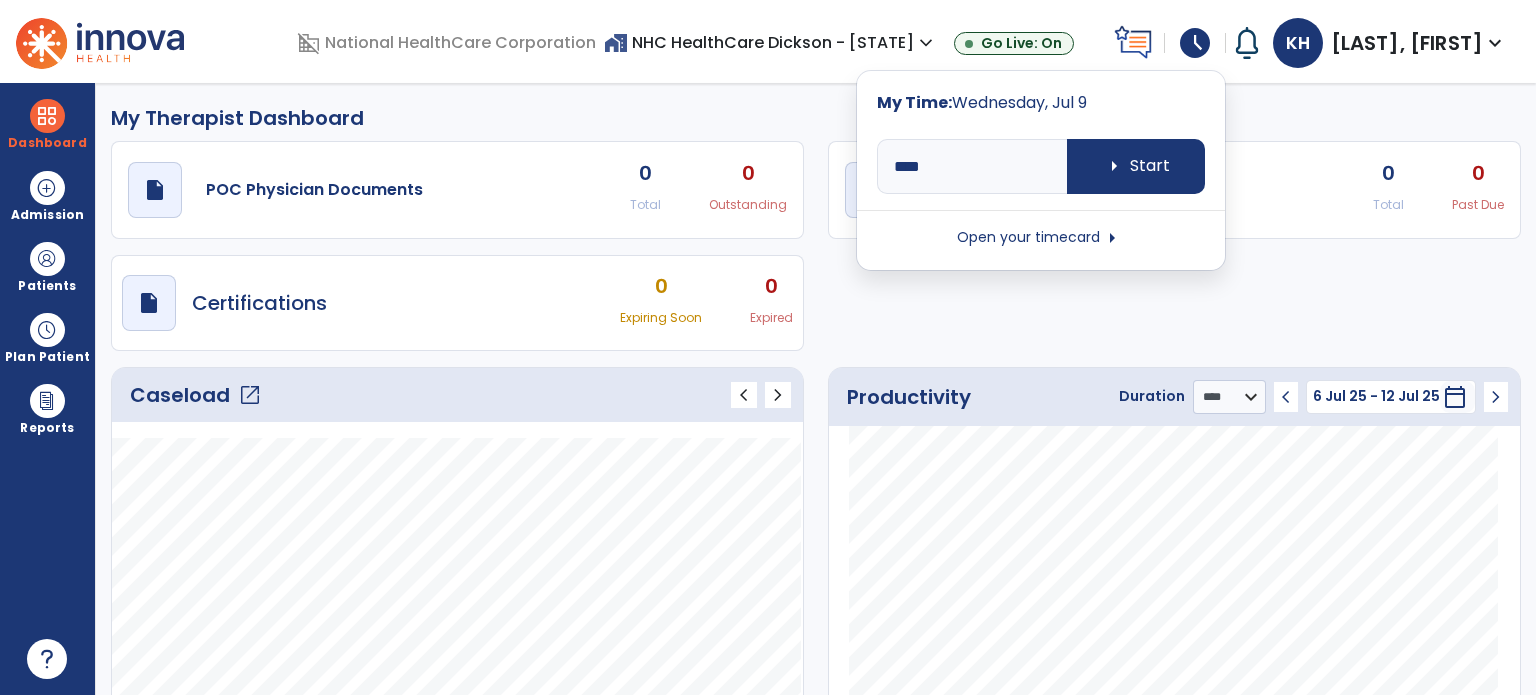 click on "Open your timecard  arrow_right" at bounding box center [1041, 238] 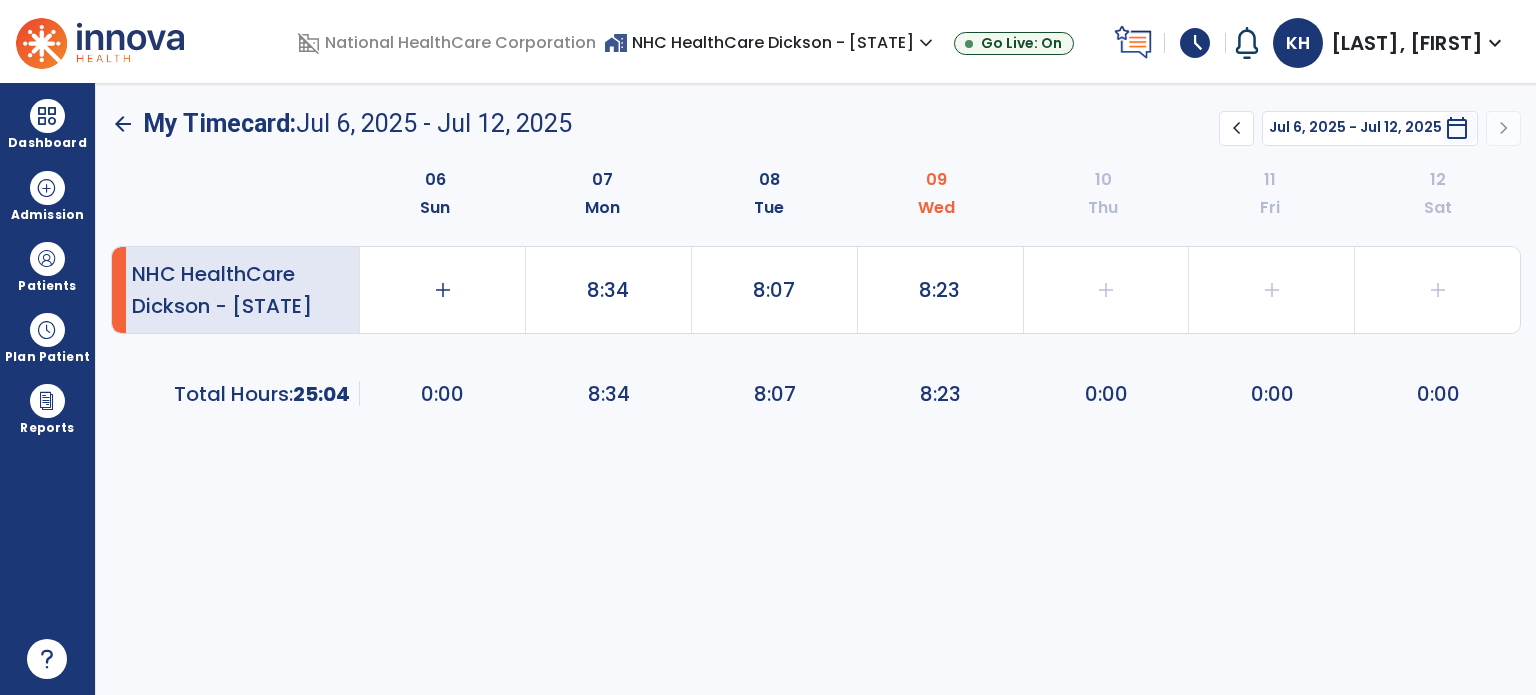 click on "arrow_back" at bounding box center [123, 124] 